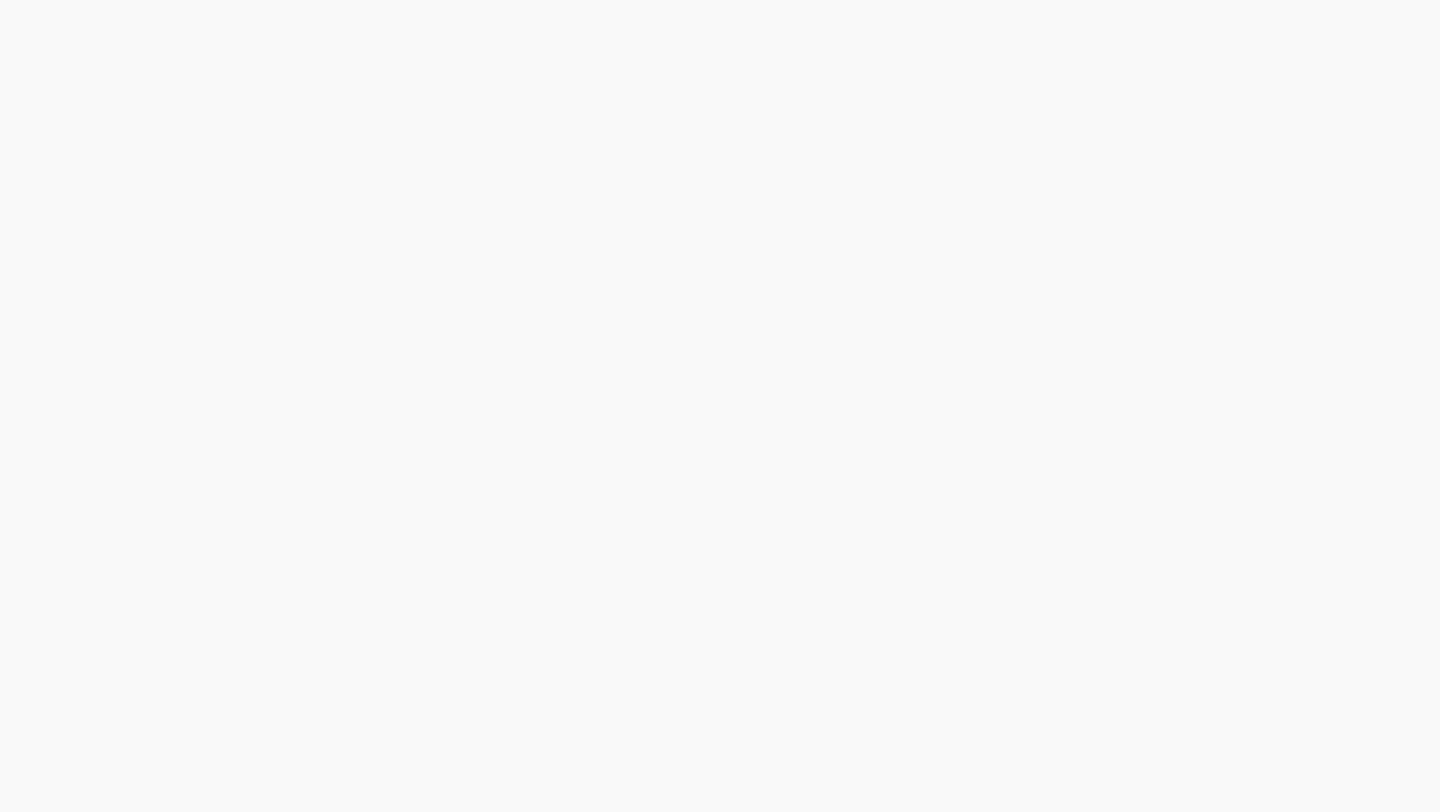 scroll, scrollTop: 0, scrollLeft: 0, axis: both 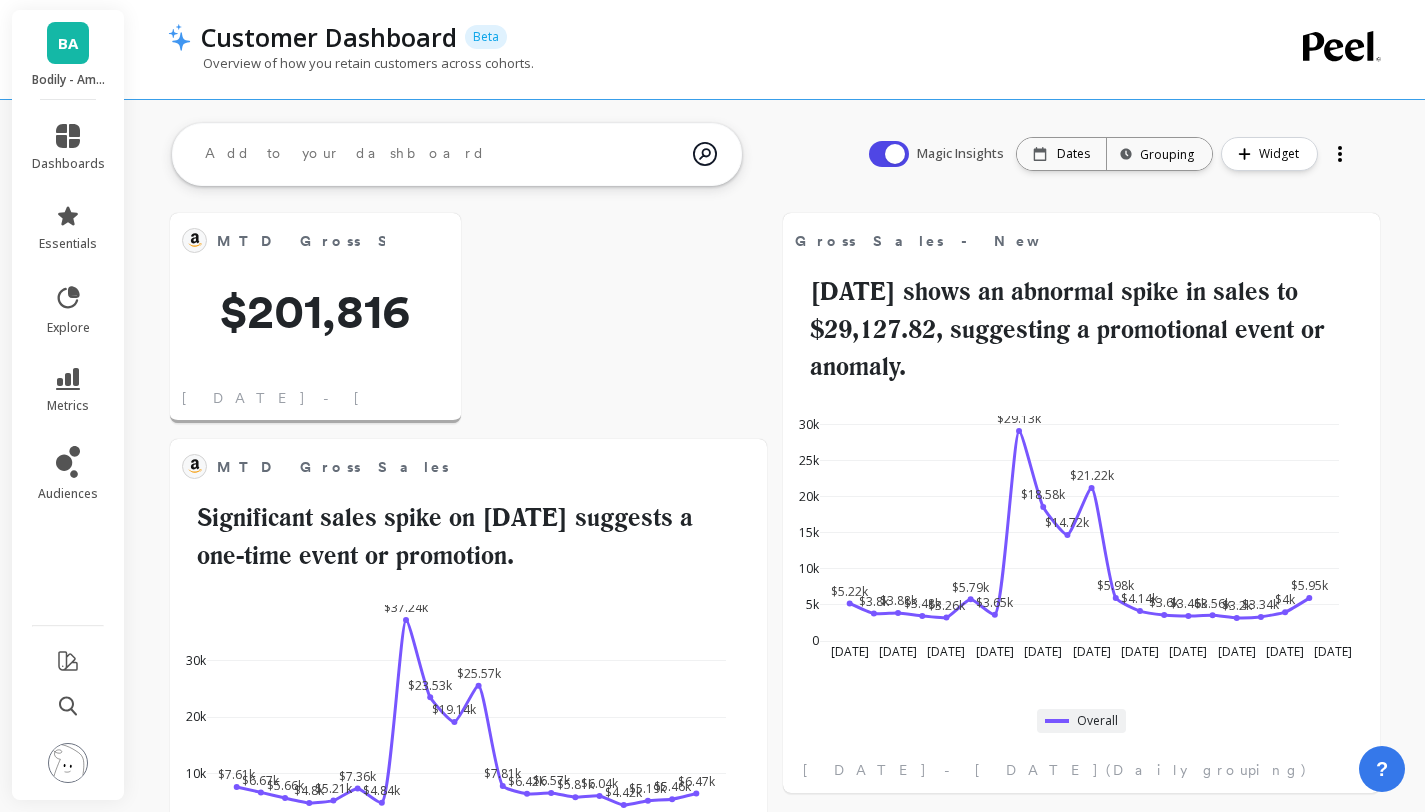 click on "BA" at bounding box center [68, 43] 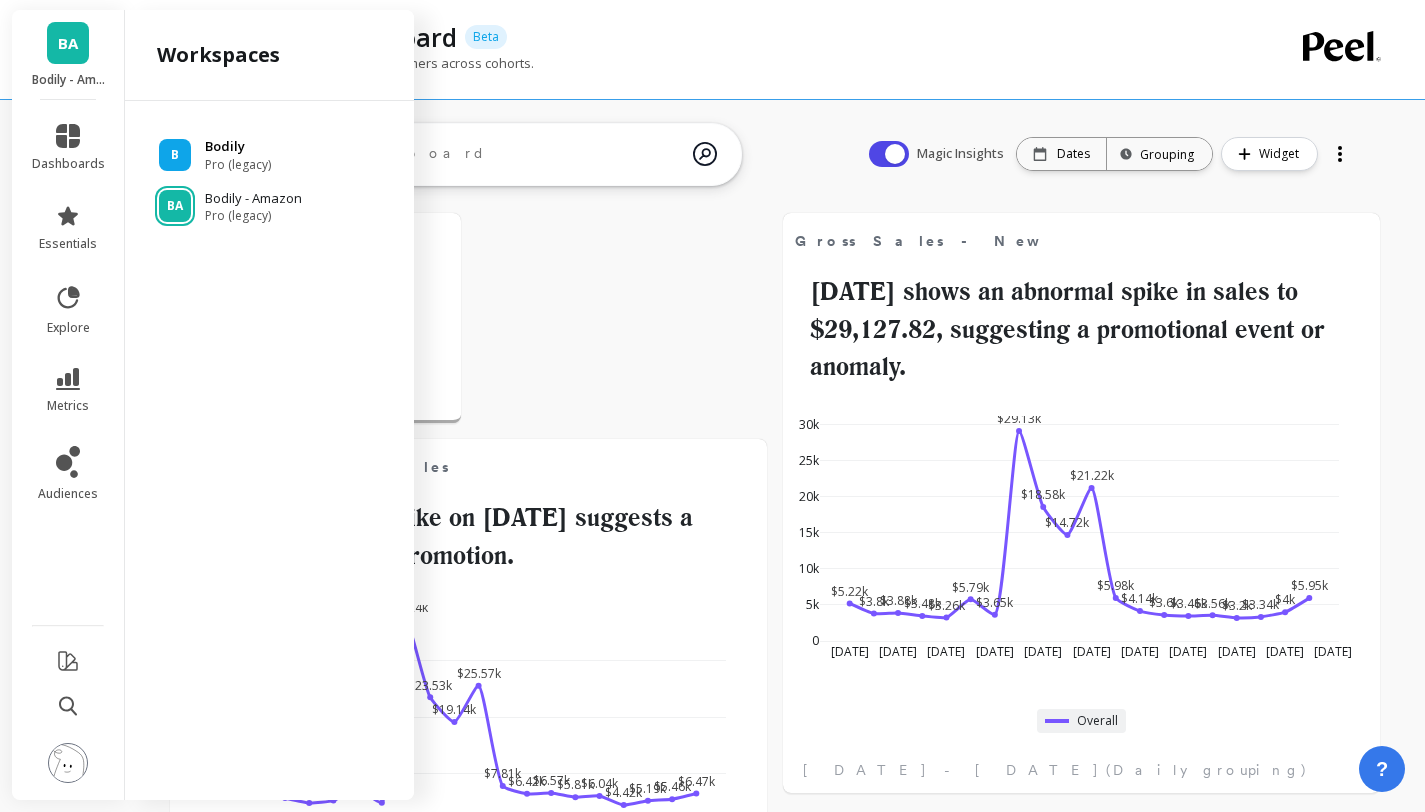 click on "B" at bounding box center [175, 155] 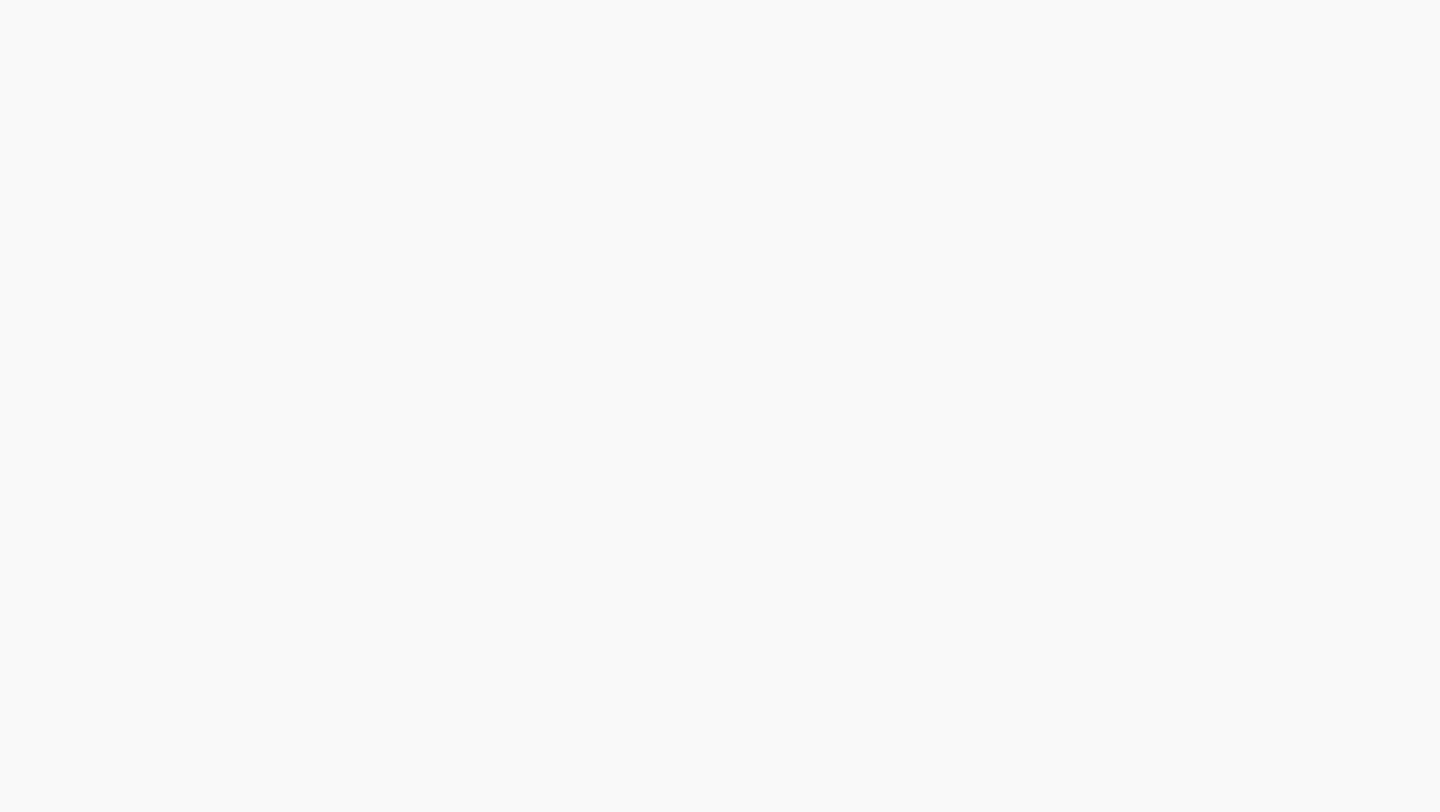 scroll, scrollTop: 0, scrollLeft: 0, axis: both 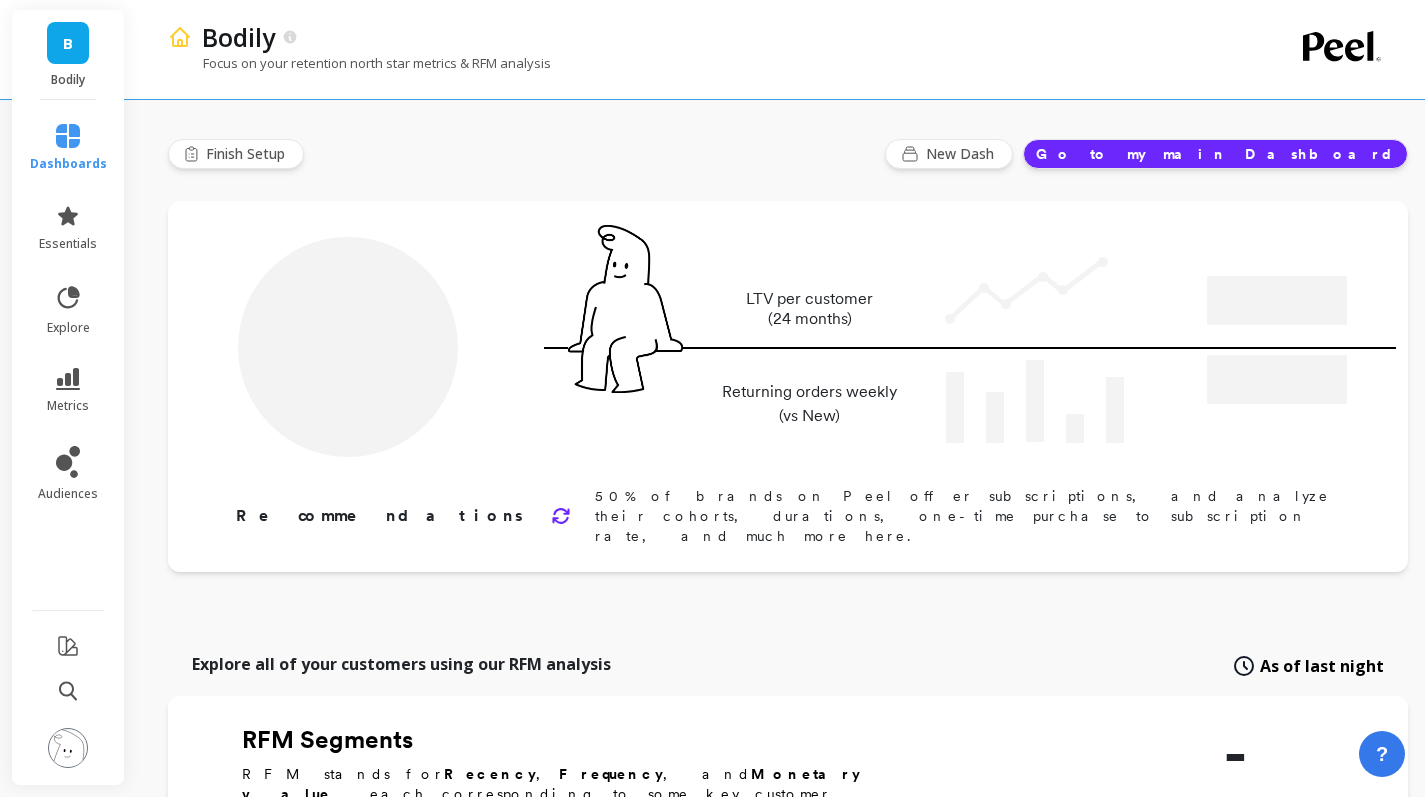type on "Champions" 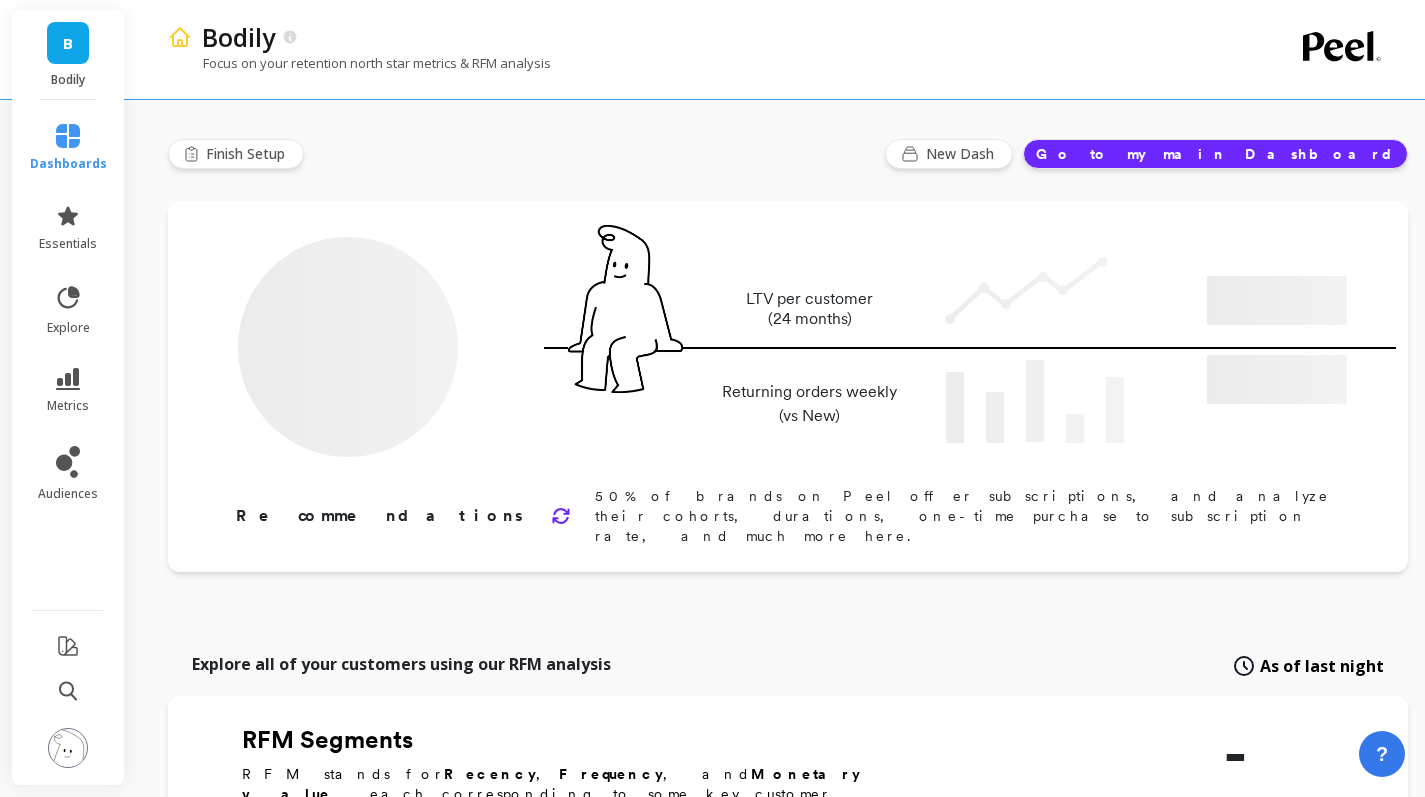 type on "16575" 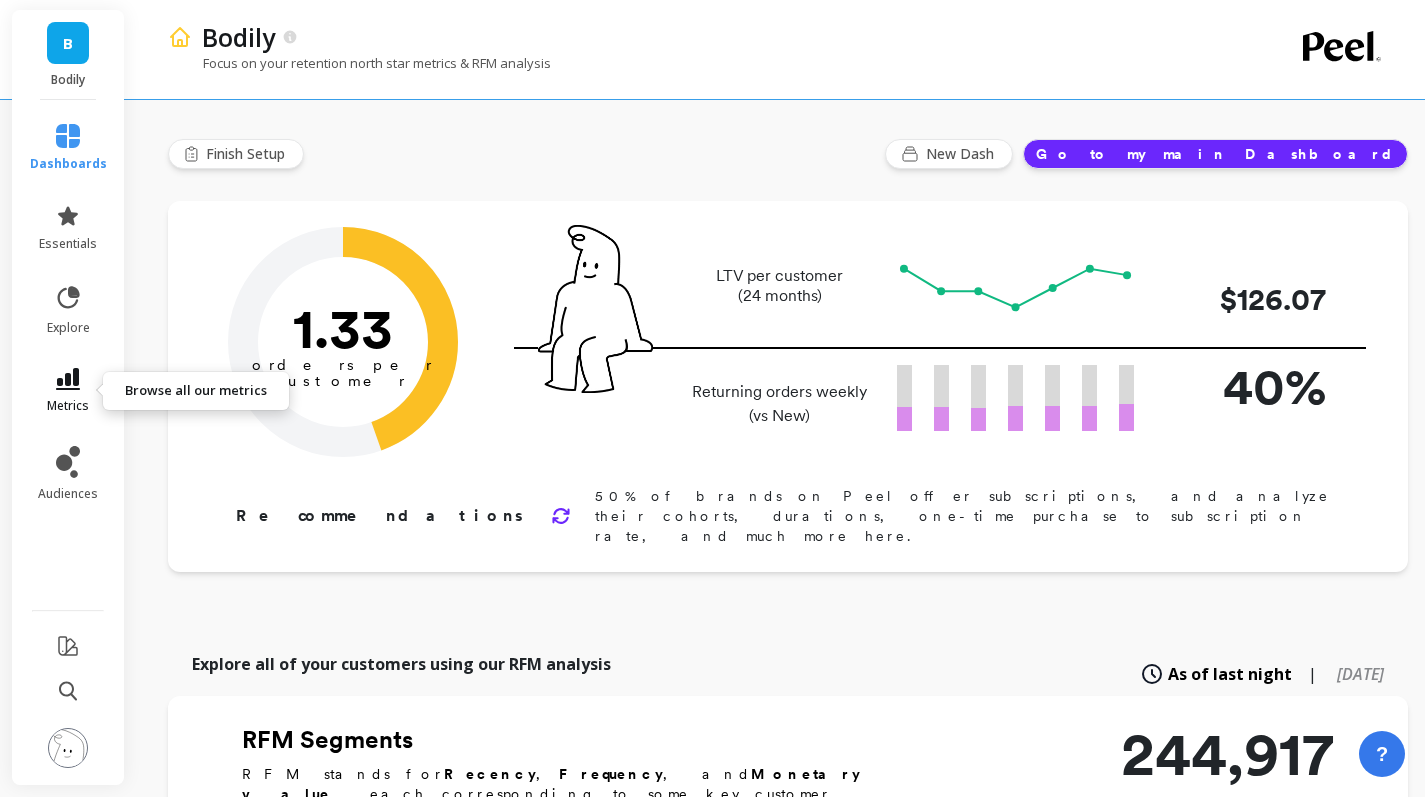 click 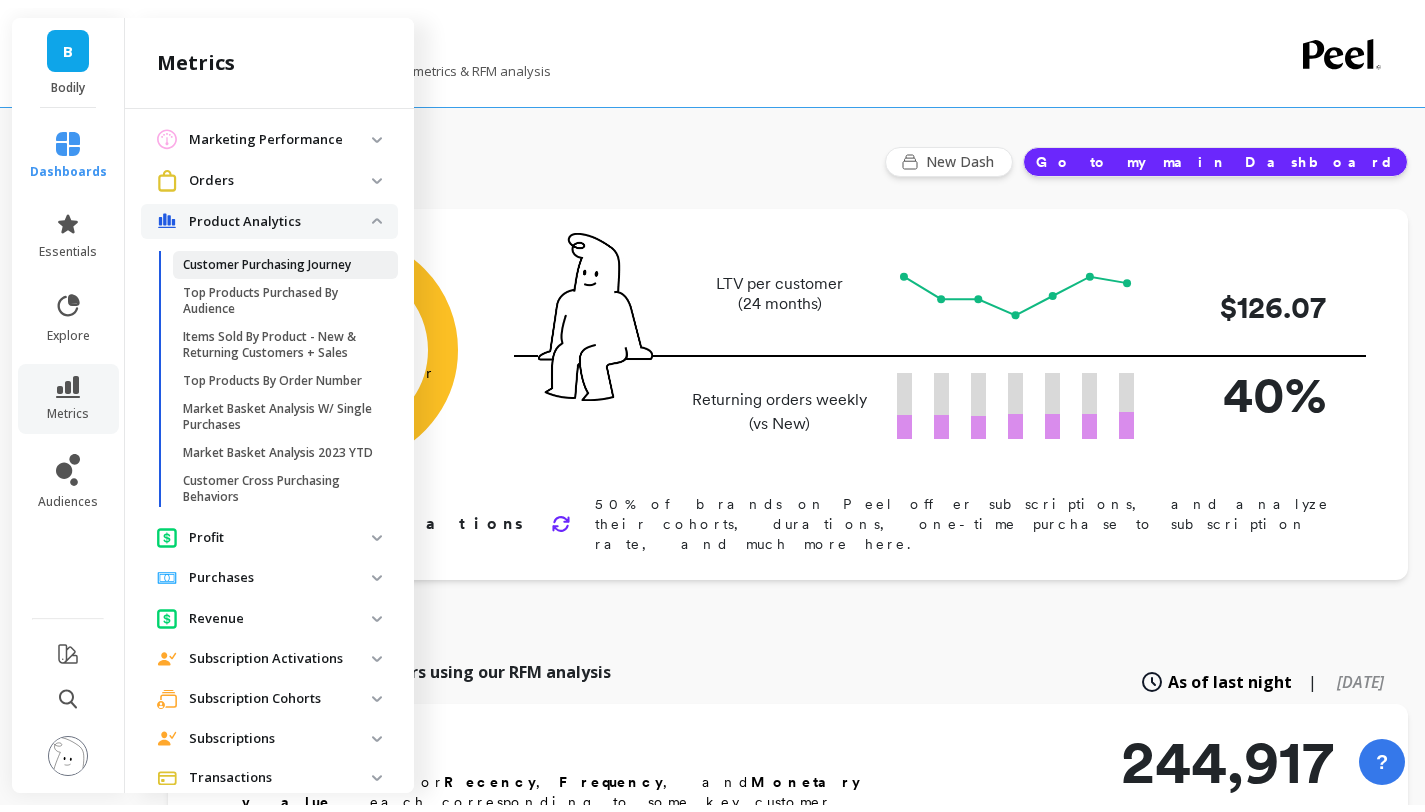 scroll, scrollTop: 1535, scrollLeft: 0, axis: vertical 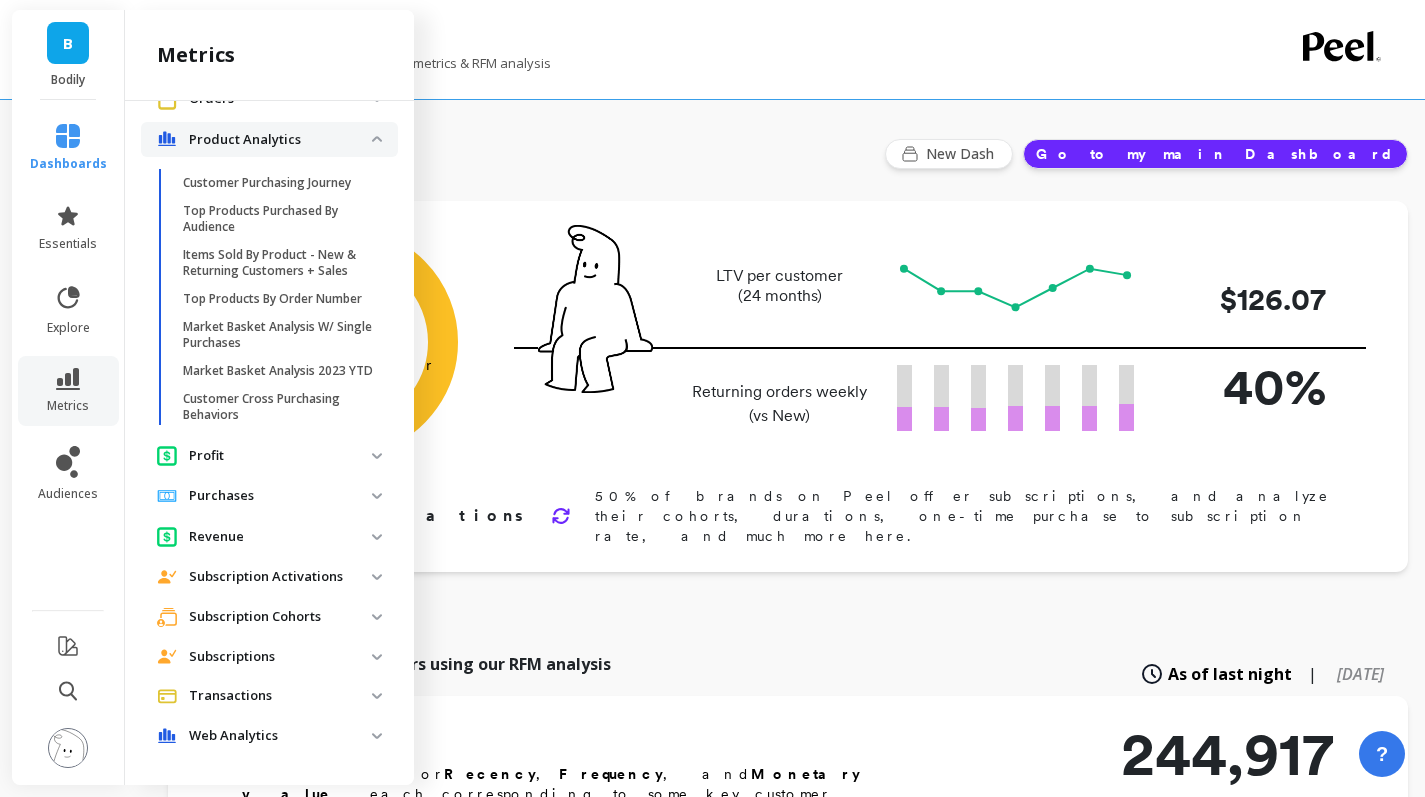 click at bounding box center [377, 537] 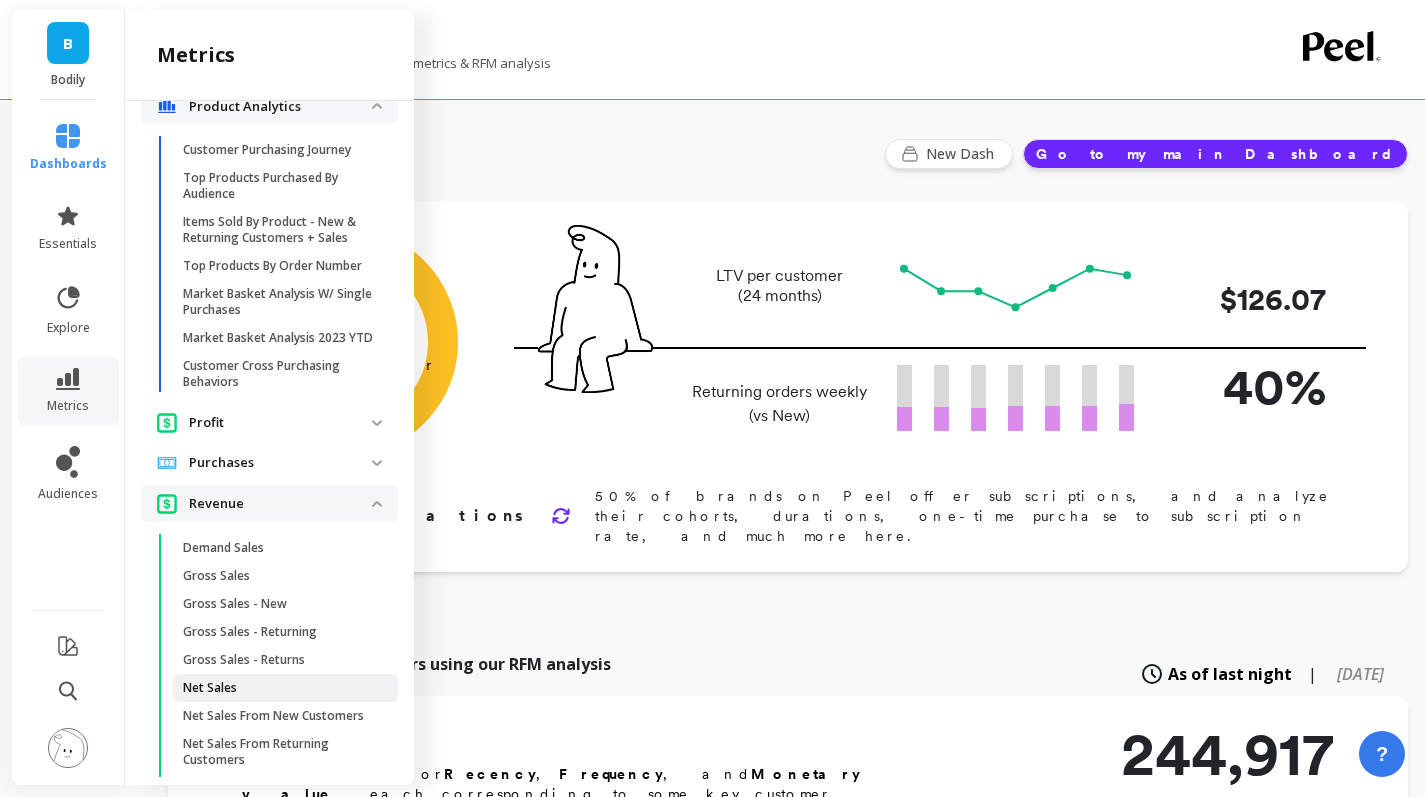 click on "Net Sales" at bounding box center (210, 688) 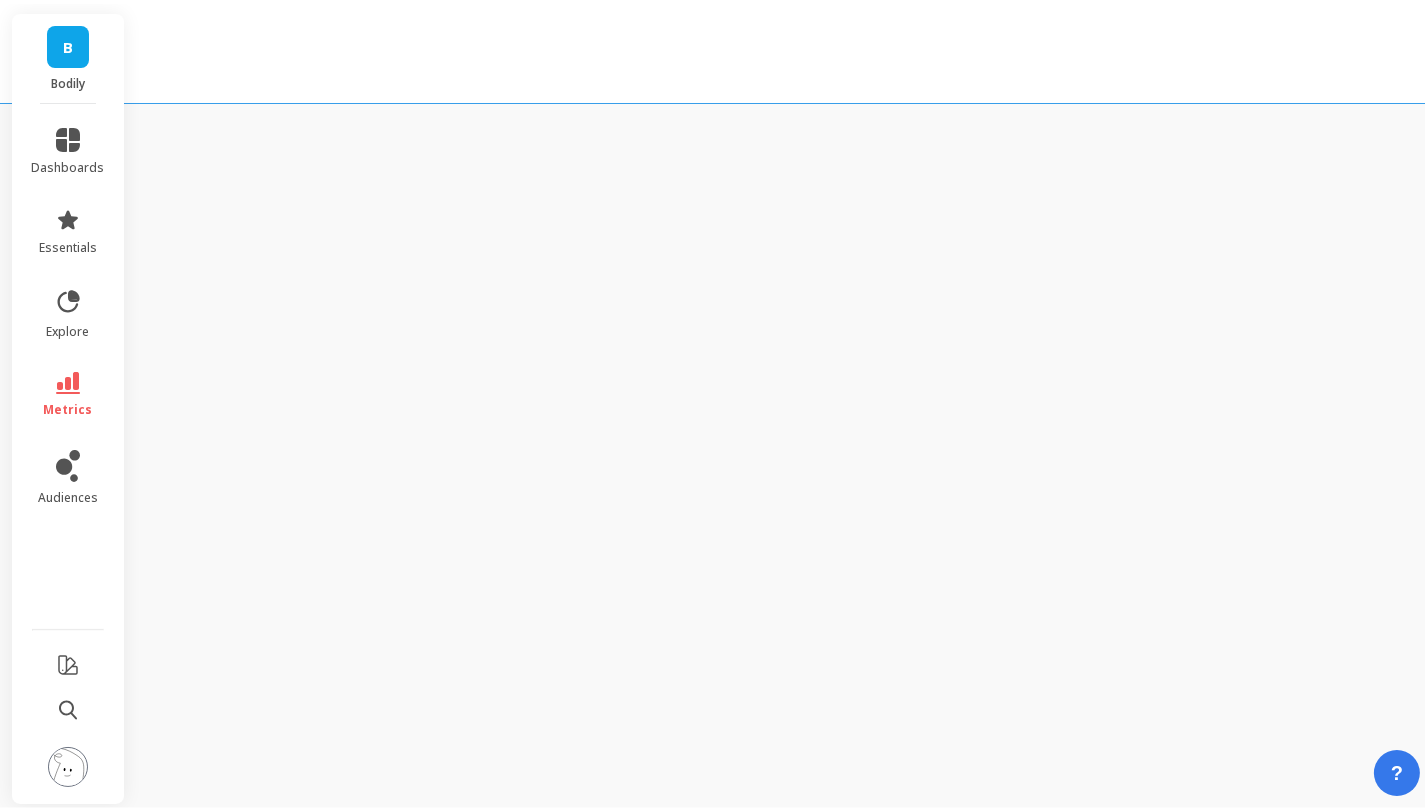 scroll, scrollTop: 0, scrollLeft: 0, axis: both 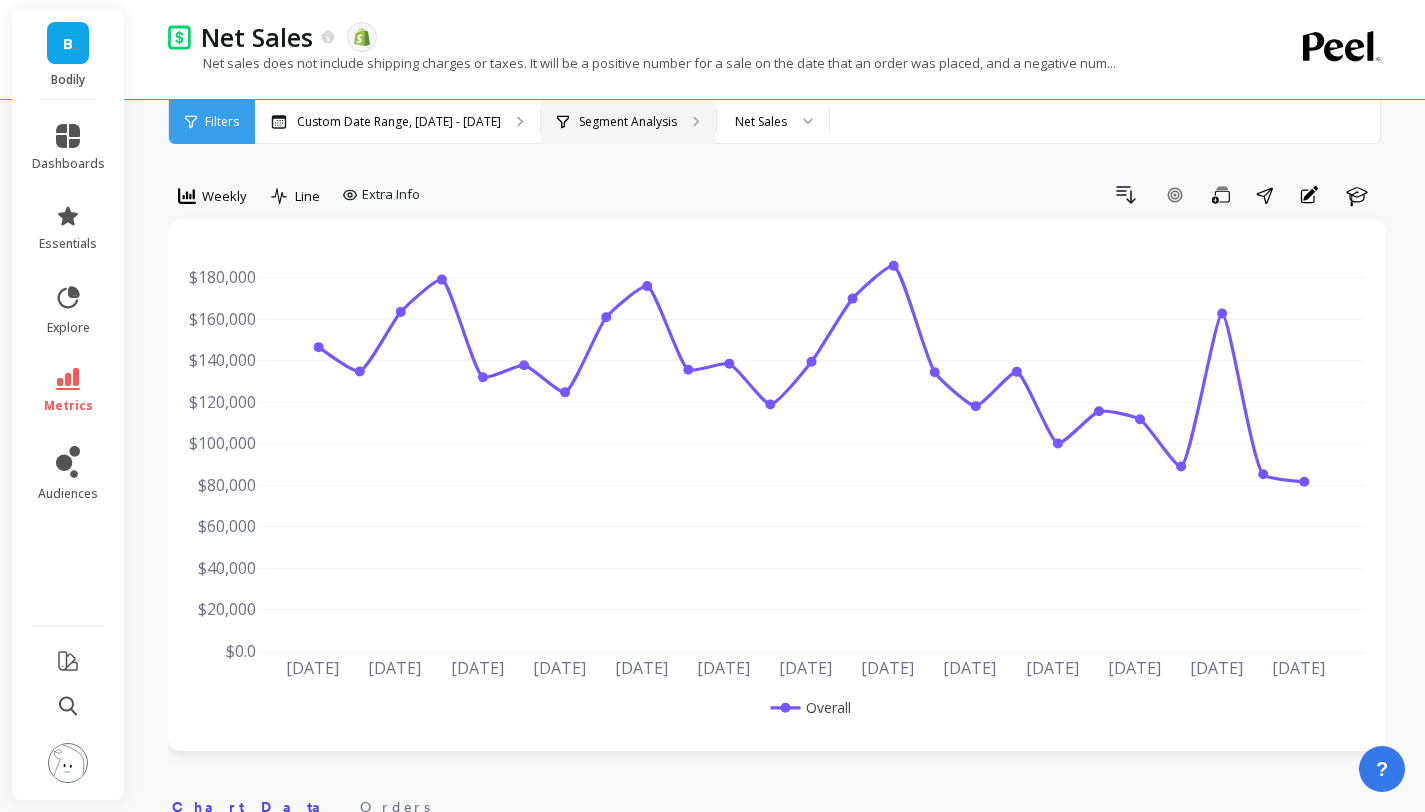 click on "Segment Analysis" at bounding box center [628, 122] 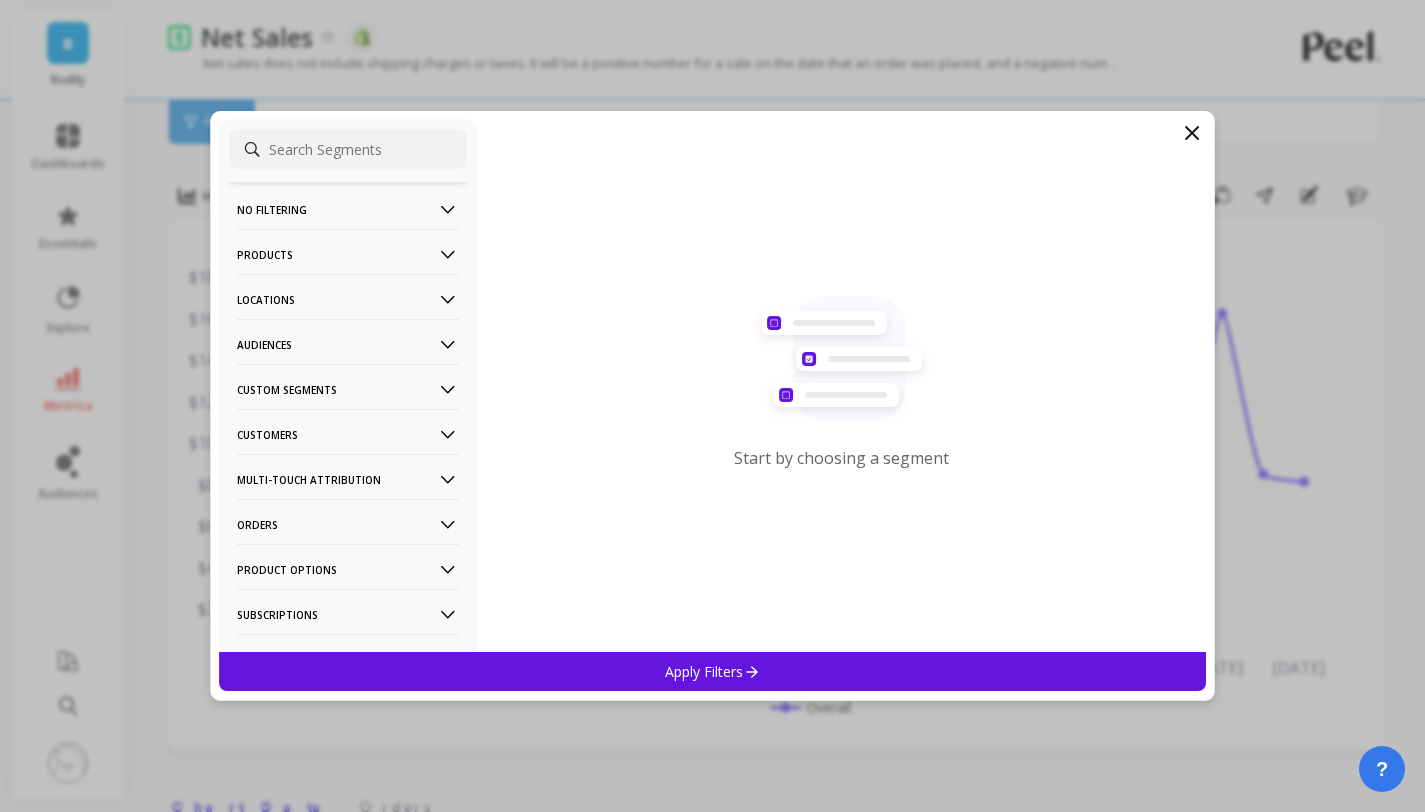 click 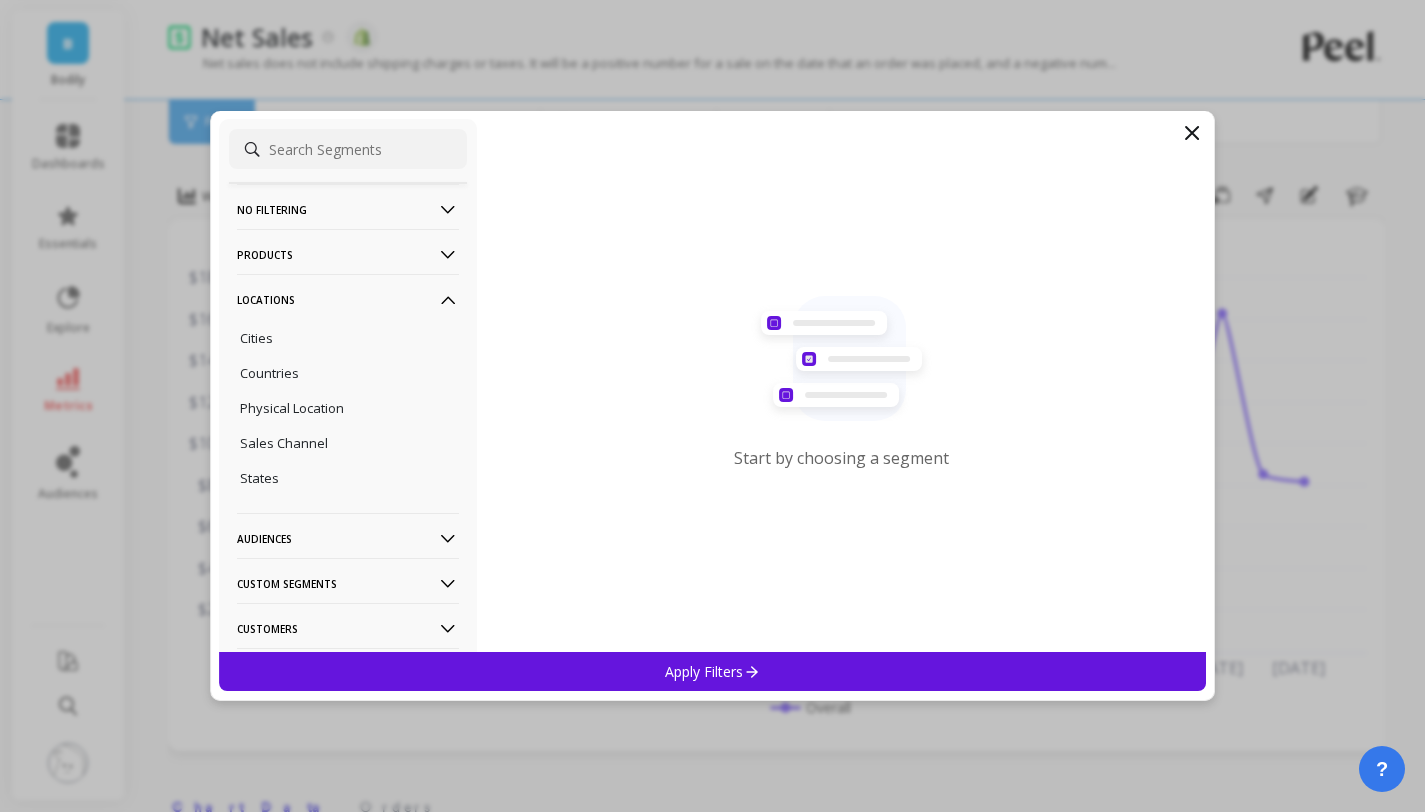 click 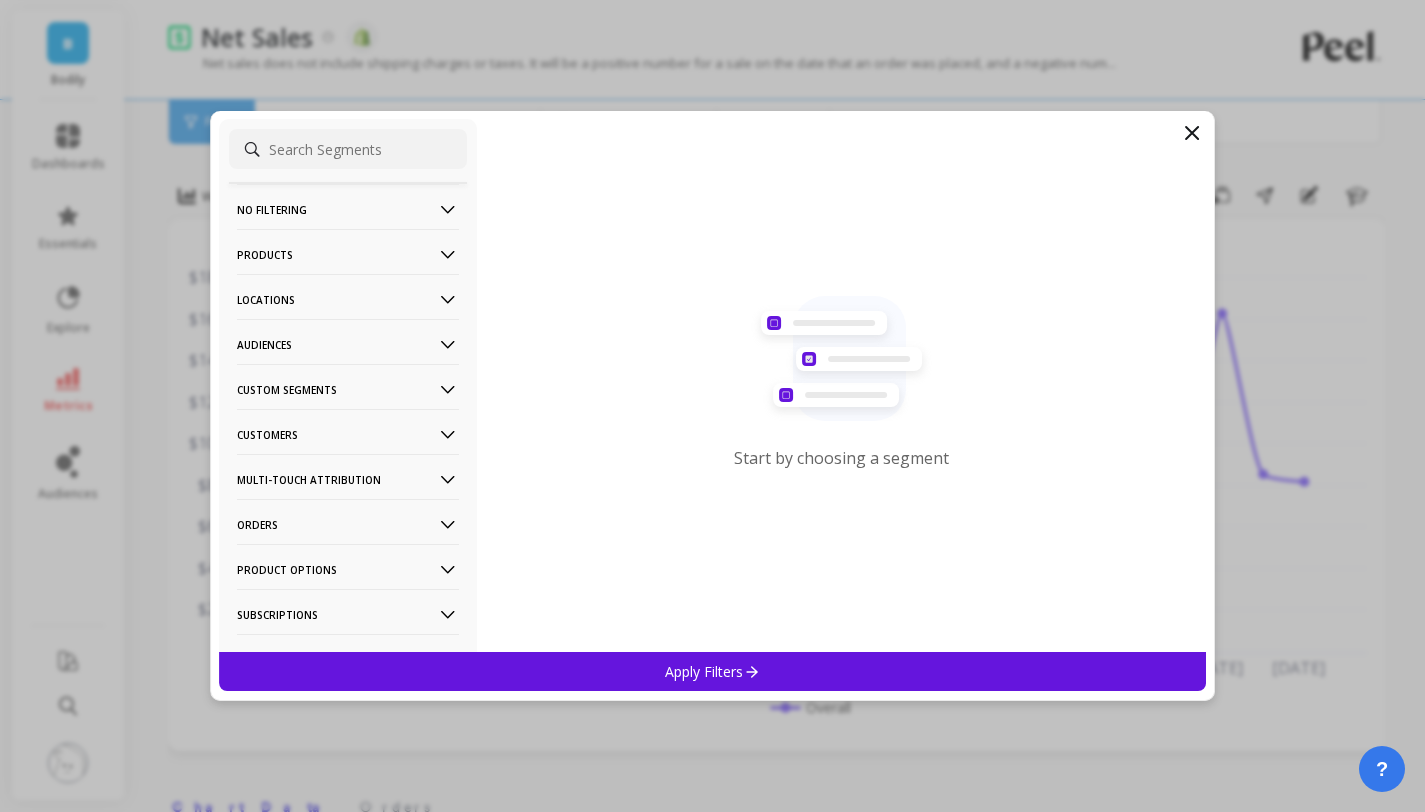 click 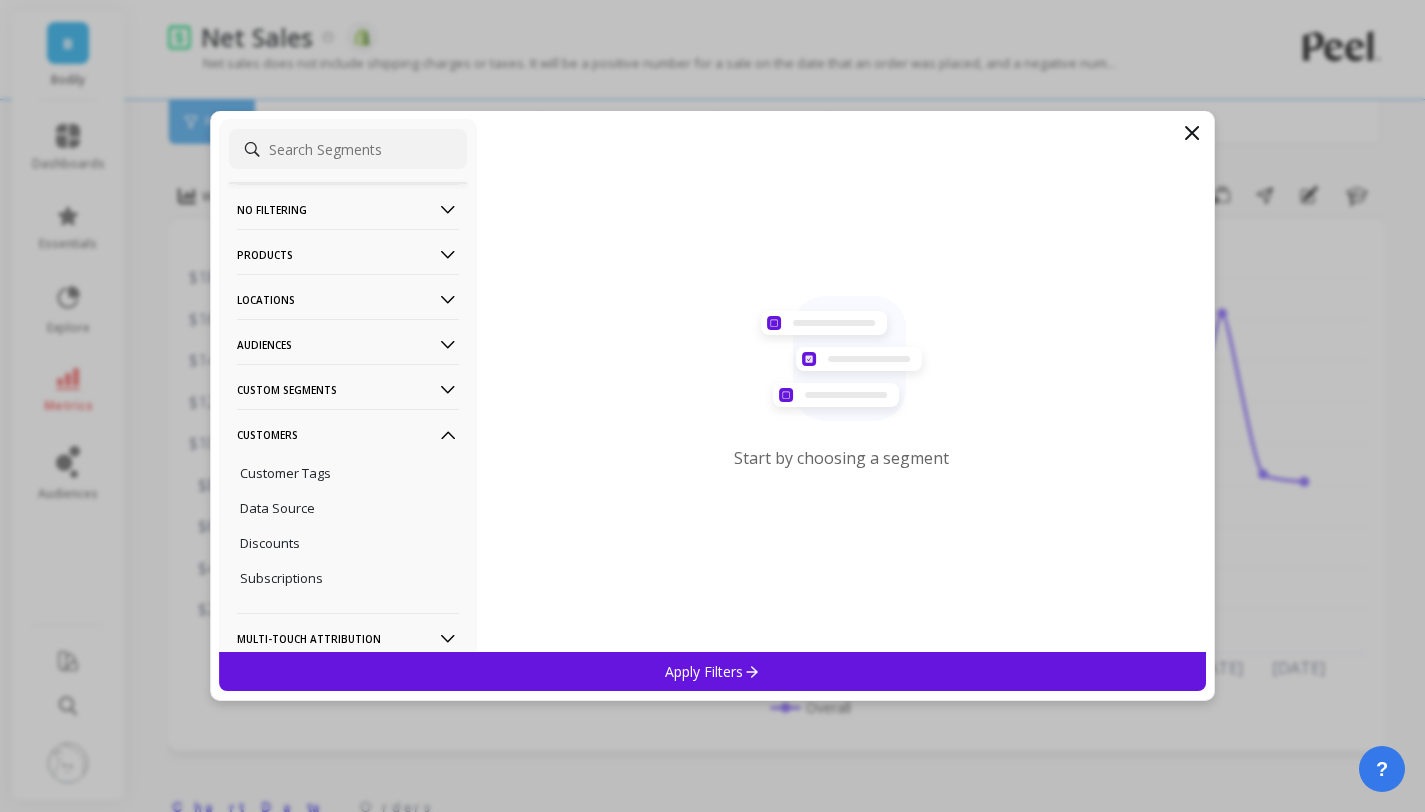 click 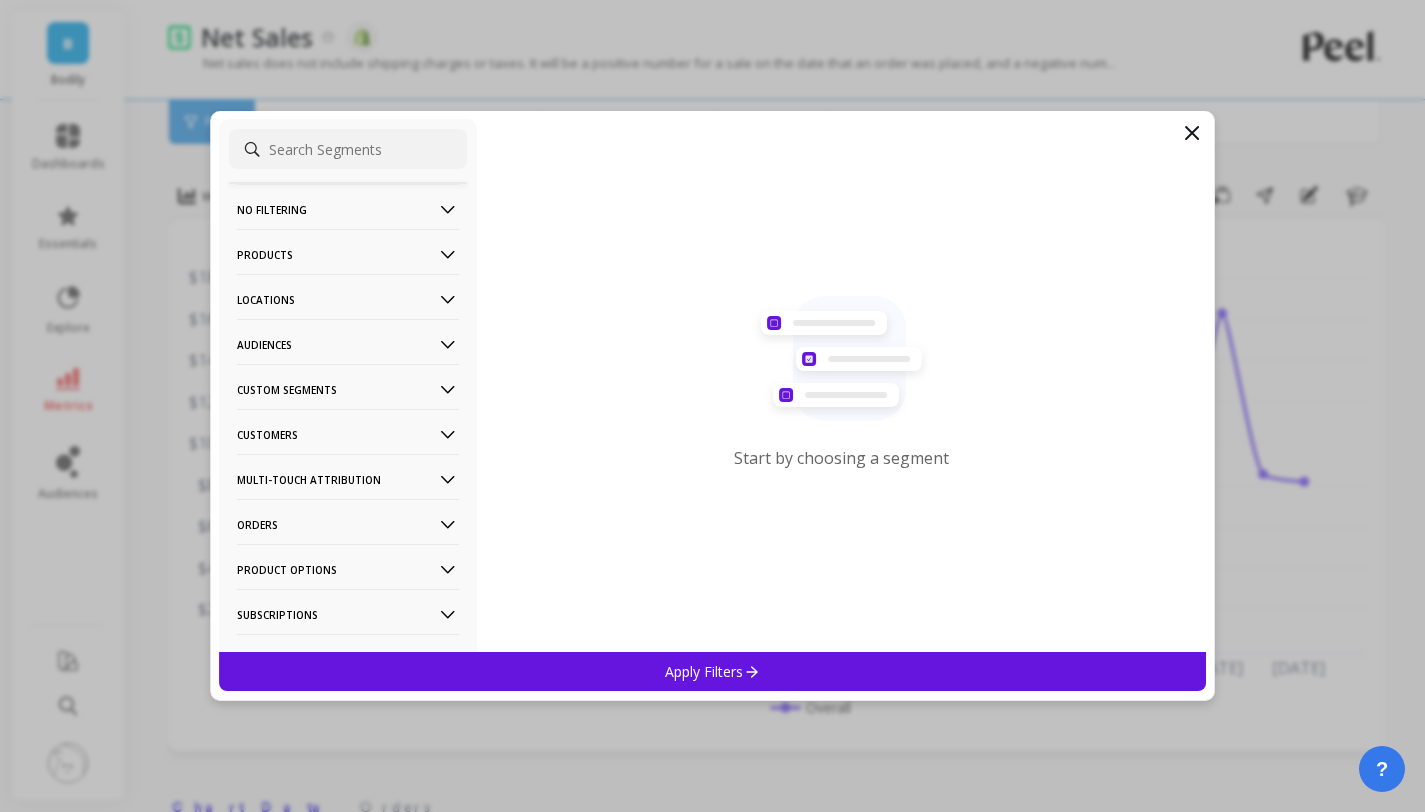 click 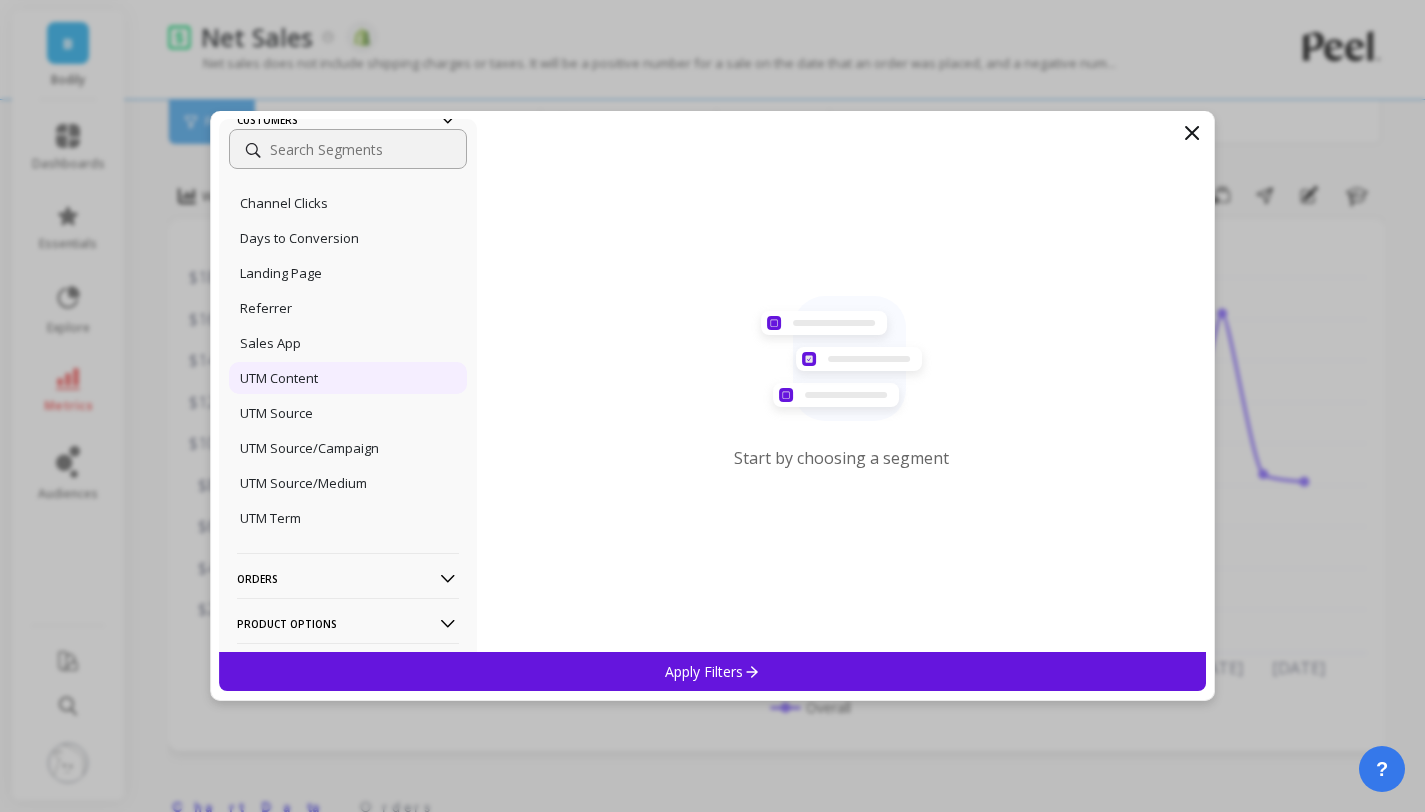 scroll, scrollTop: 501, scrollLeft: 0, axis: vertical 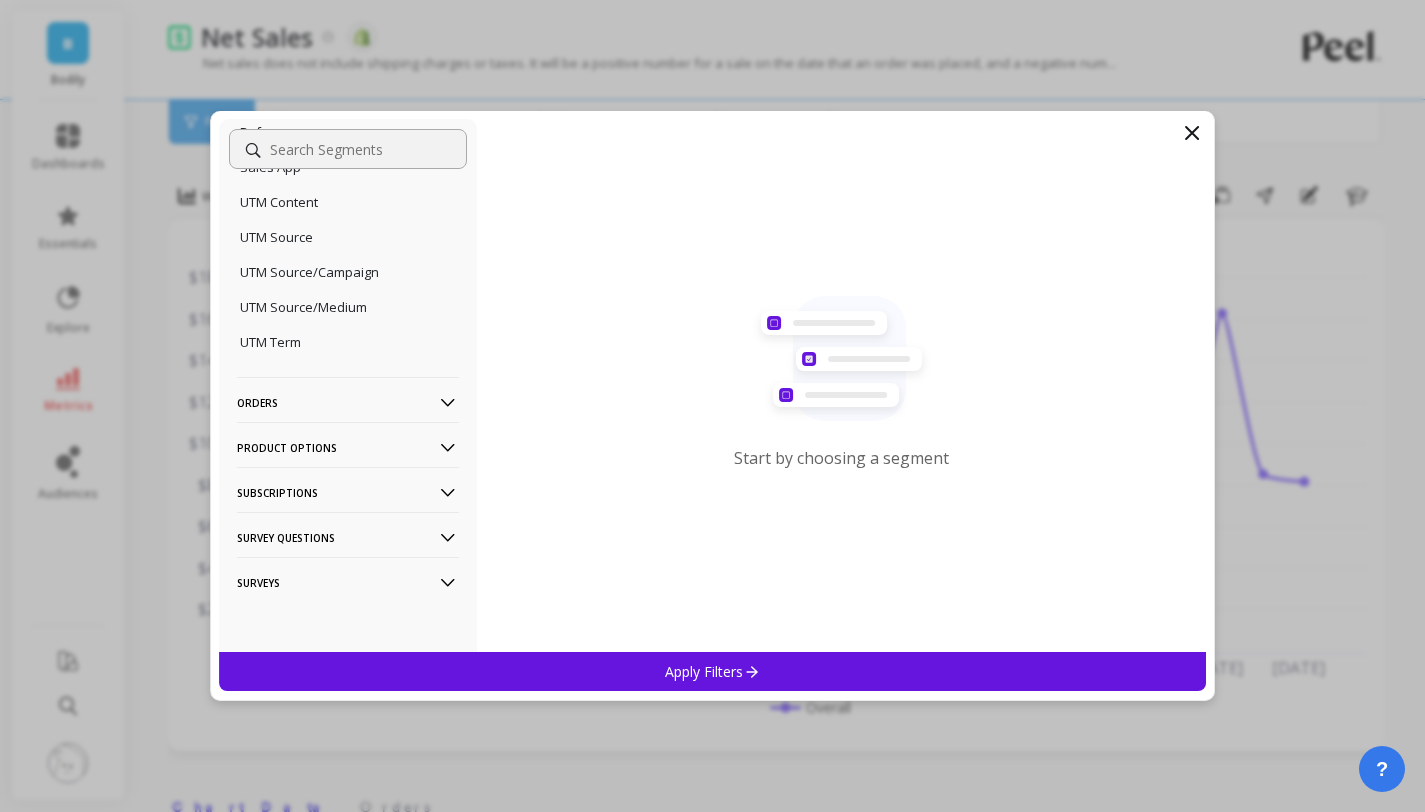 click 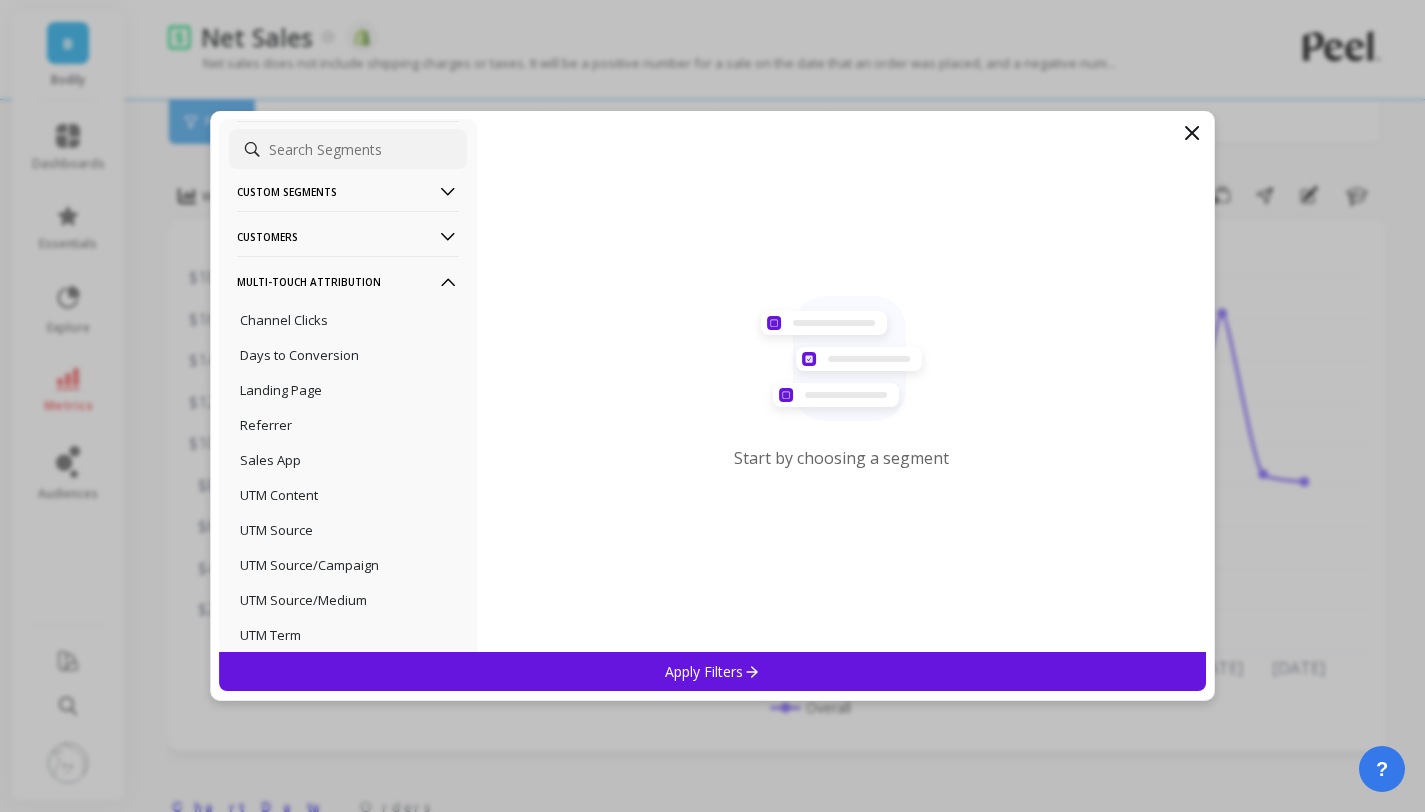 scroll, scrollTop: 0, scrollLeft: 0, axis: both 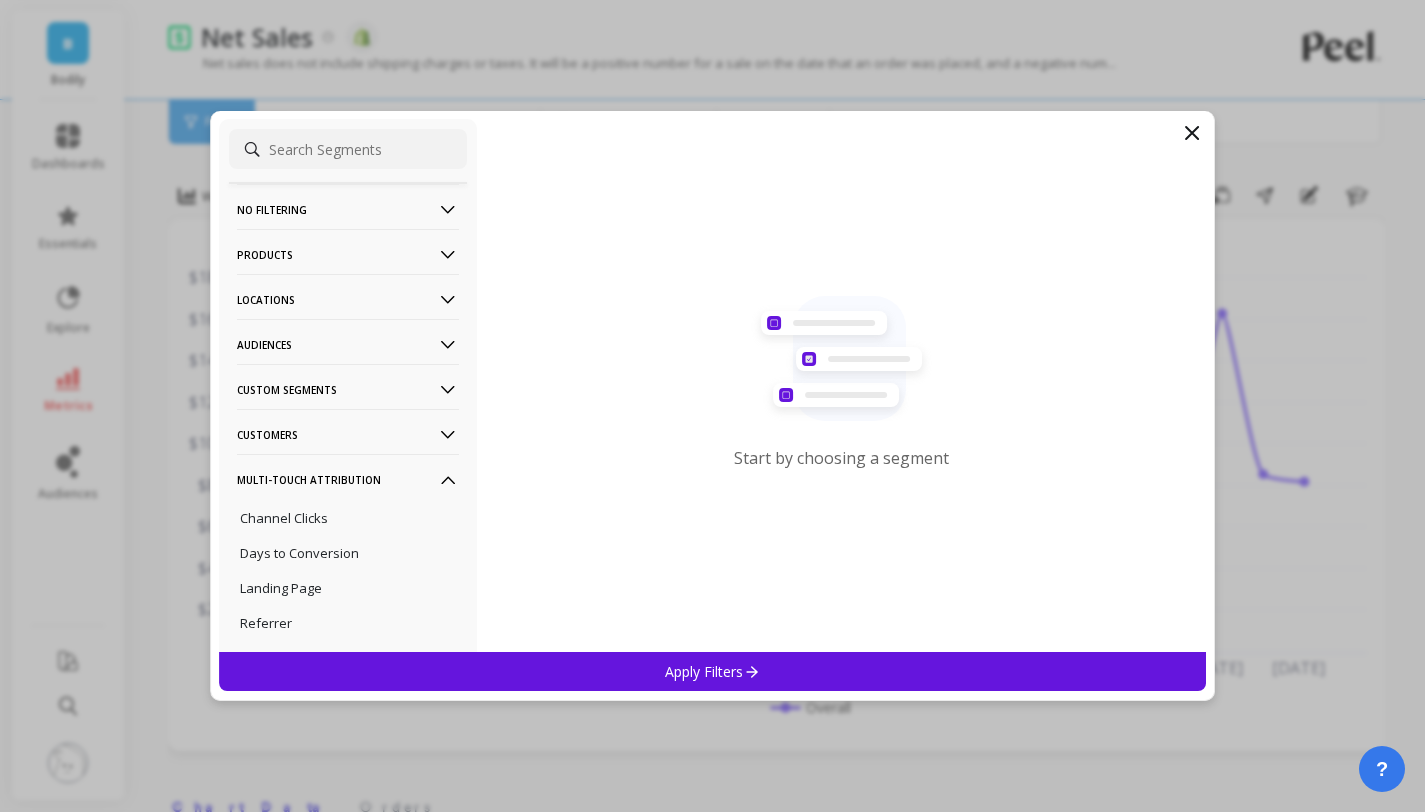 click 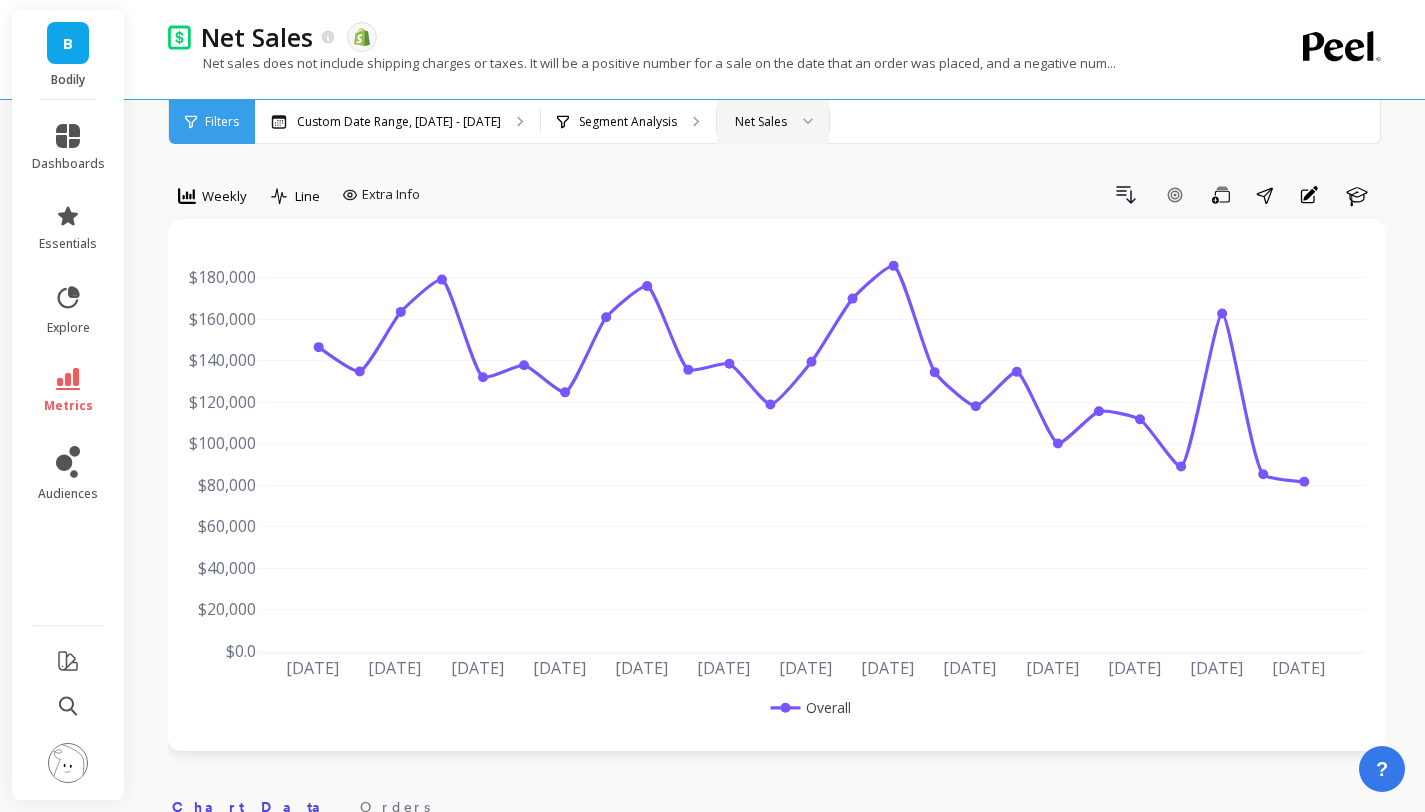 click on "Net Sales" at bounding box center [761, 121] 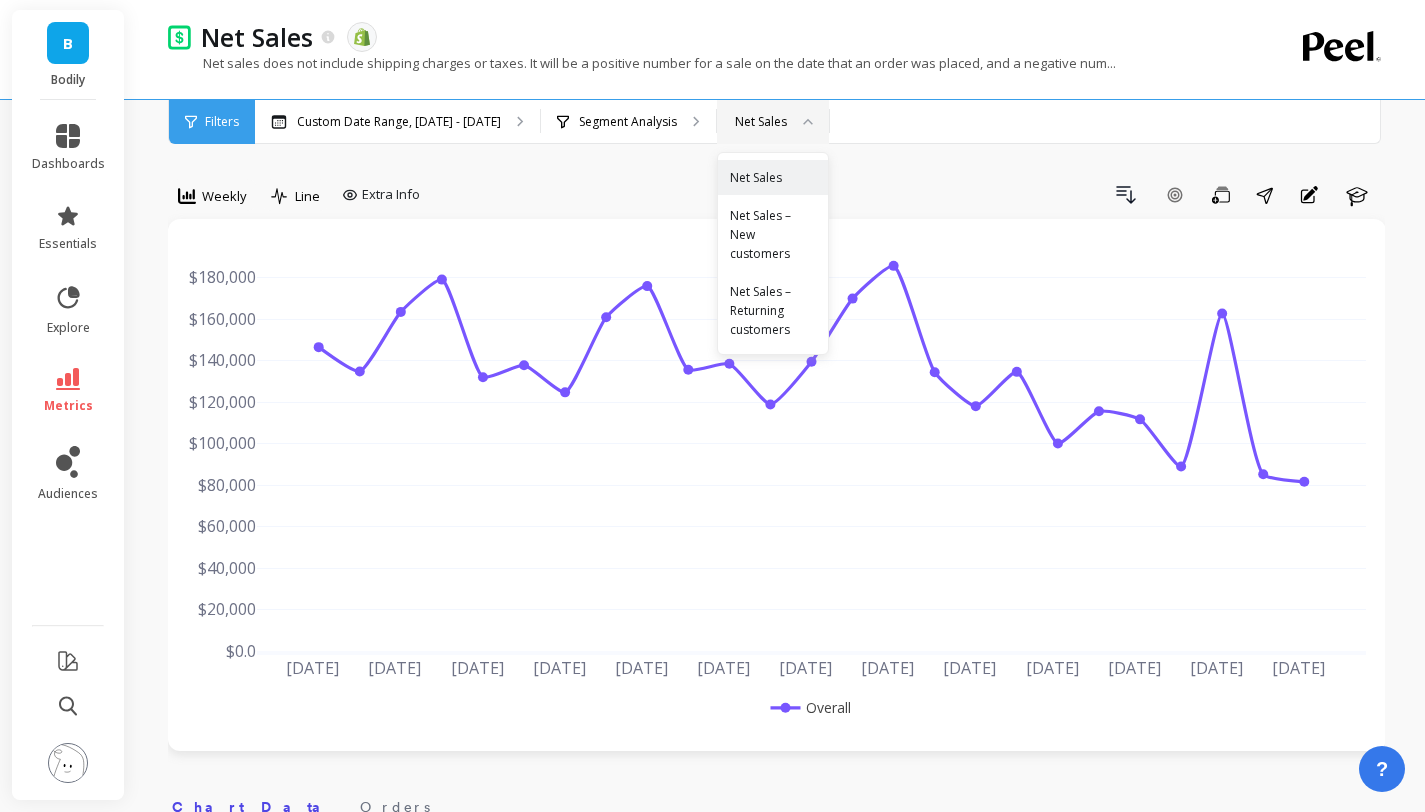 click on "Net Sales" at bounding box center [761, 121] 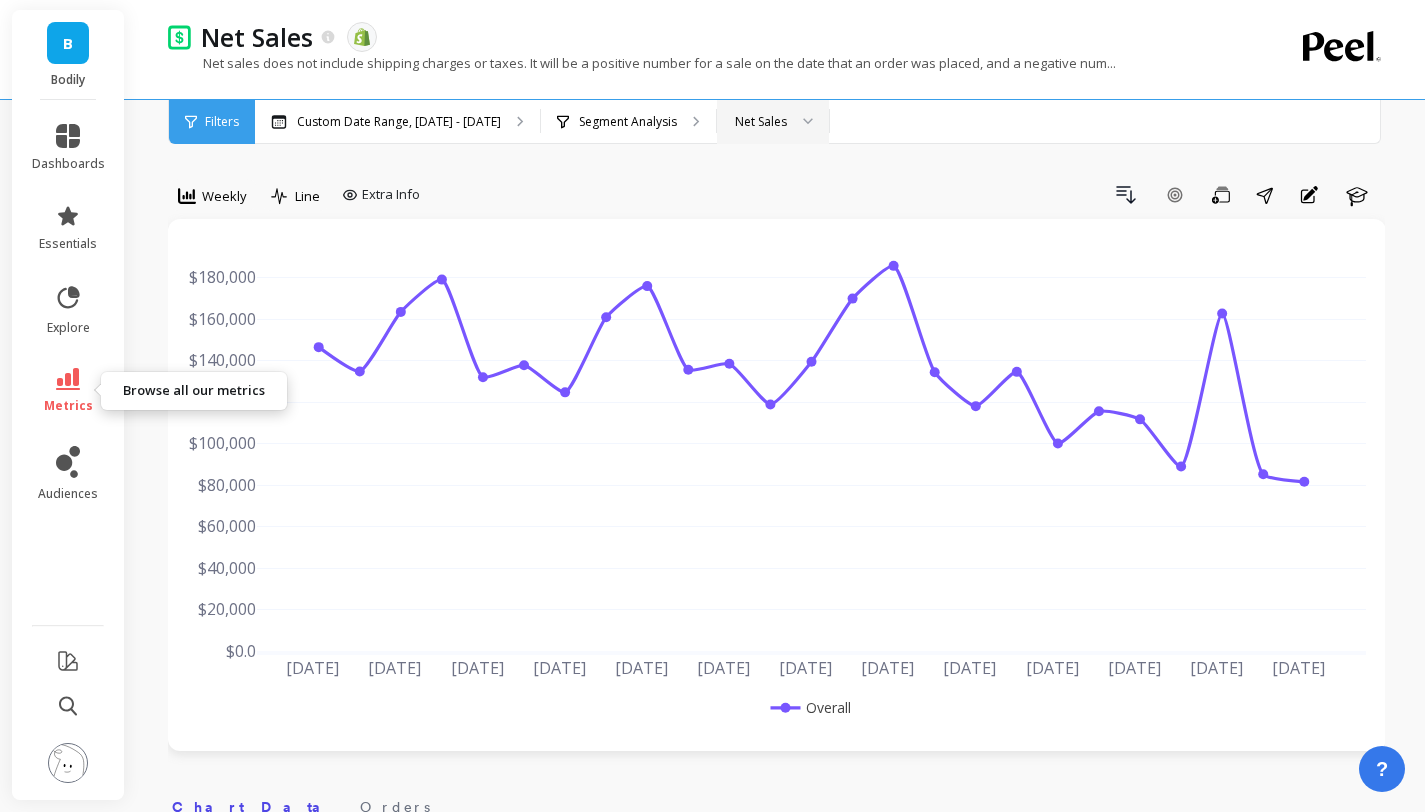 click on "metrics" at bounding box center [68, 391] 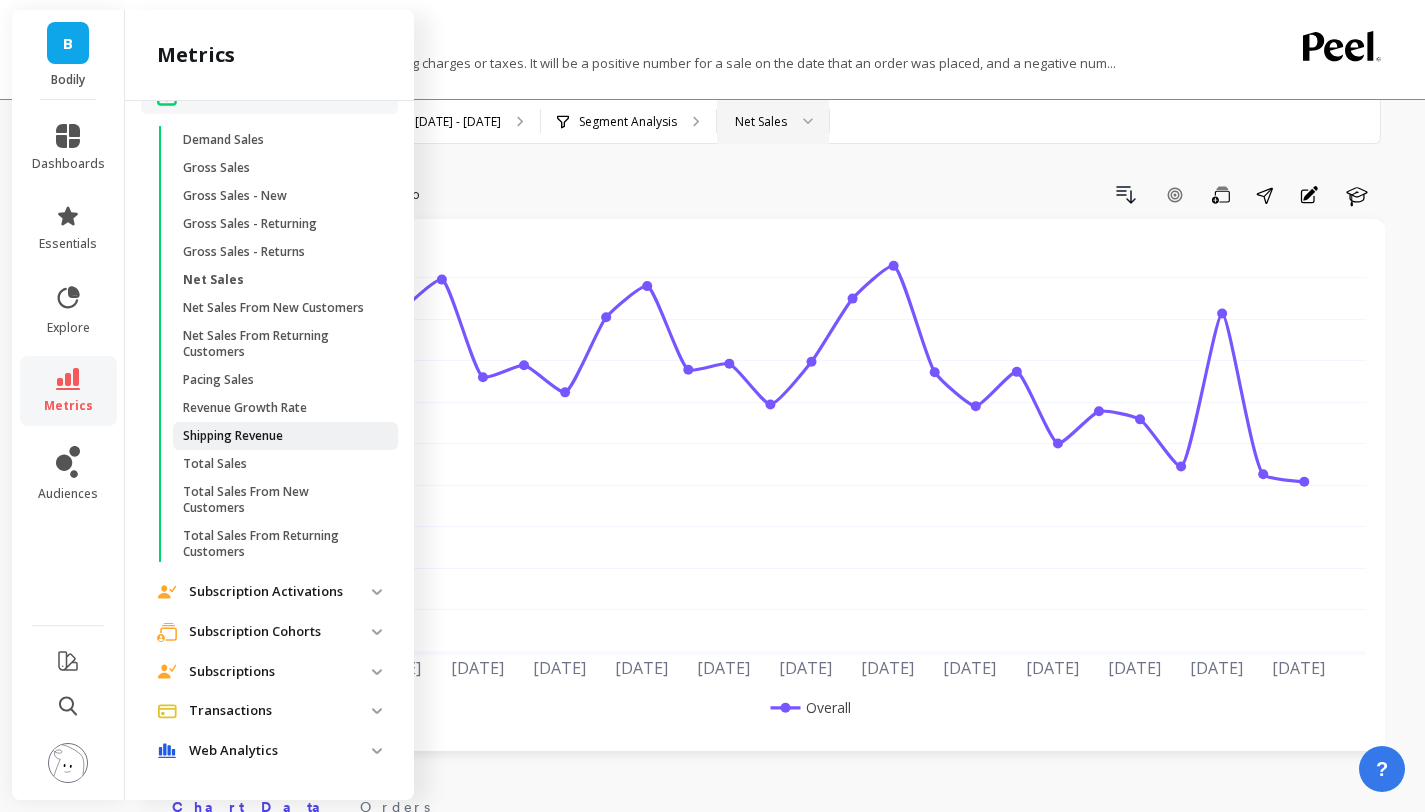 scroll, scrollTop: 2007, scrollLeft: 0, axis: vertical 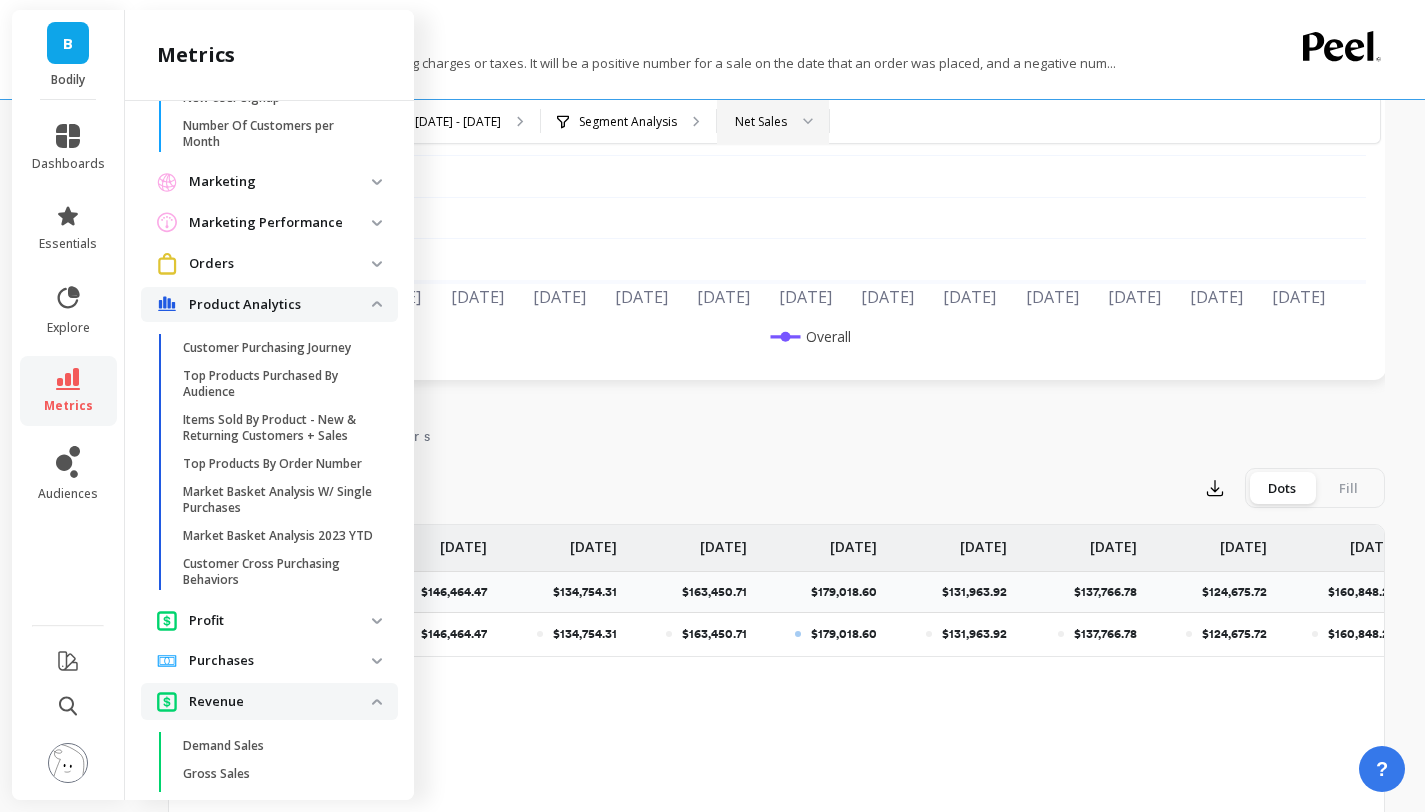 click at bounding box center [377, 182] 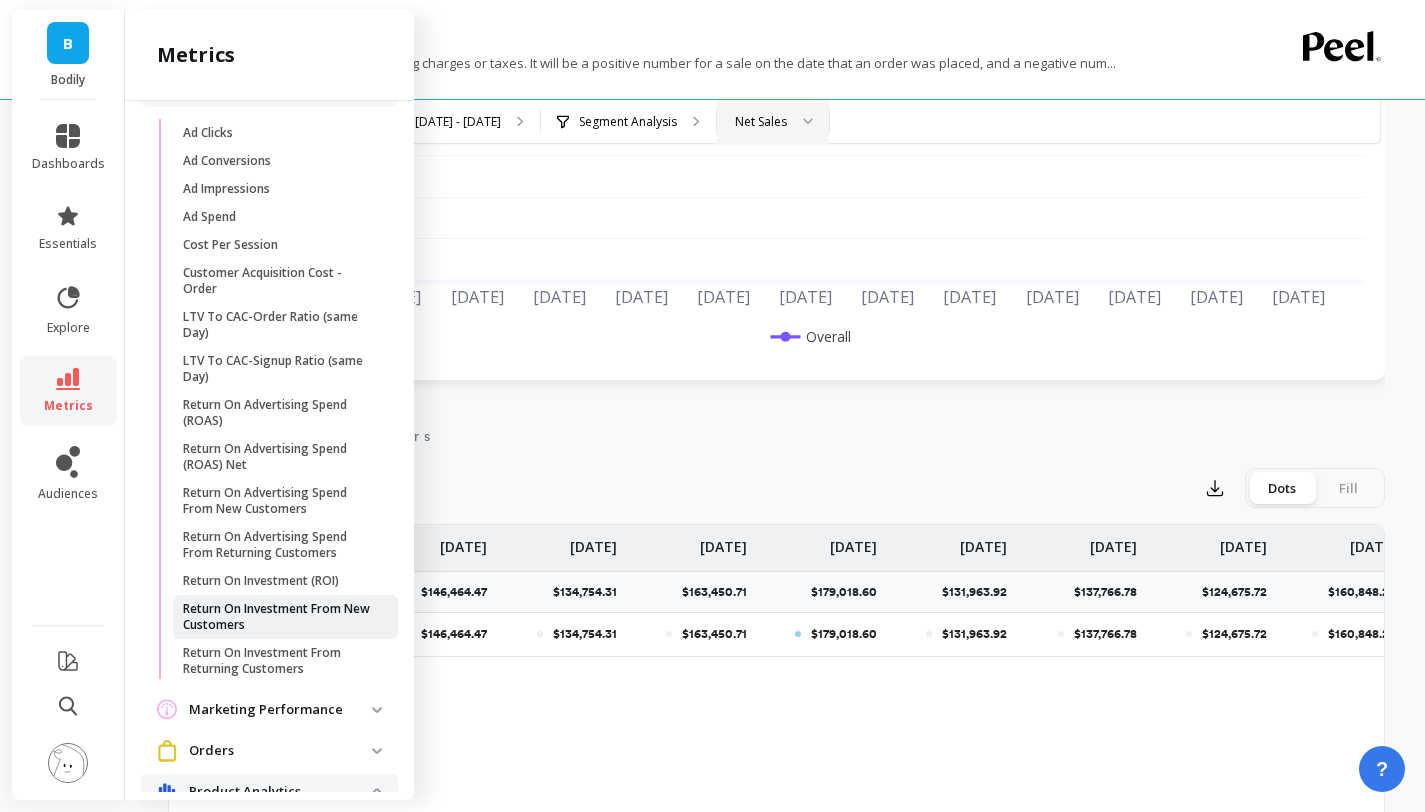 scroll, scrollTop: 1433, scrollLeft: 0, axis: vertical 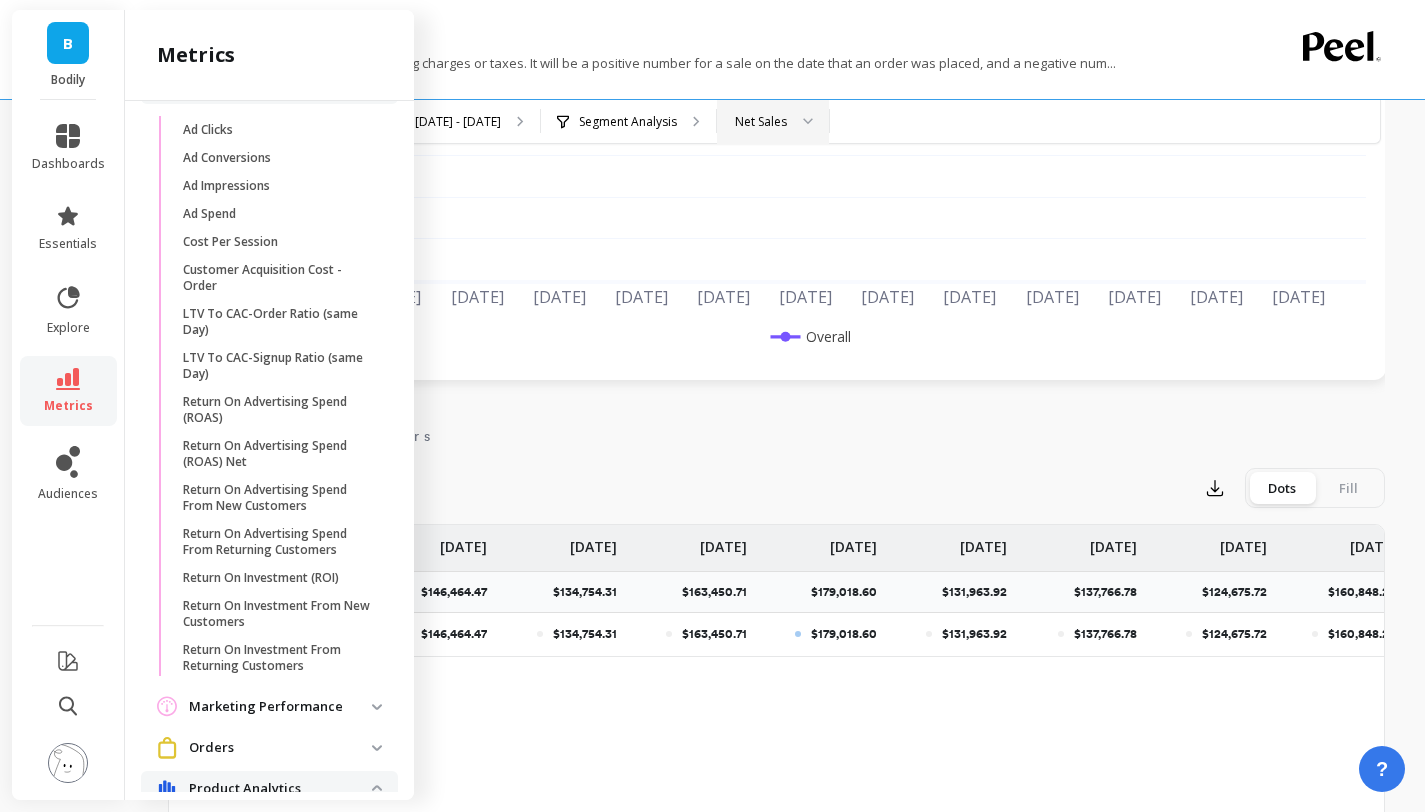 click at bounding box center (377, 707) 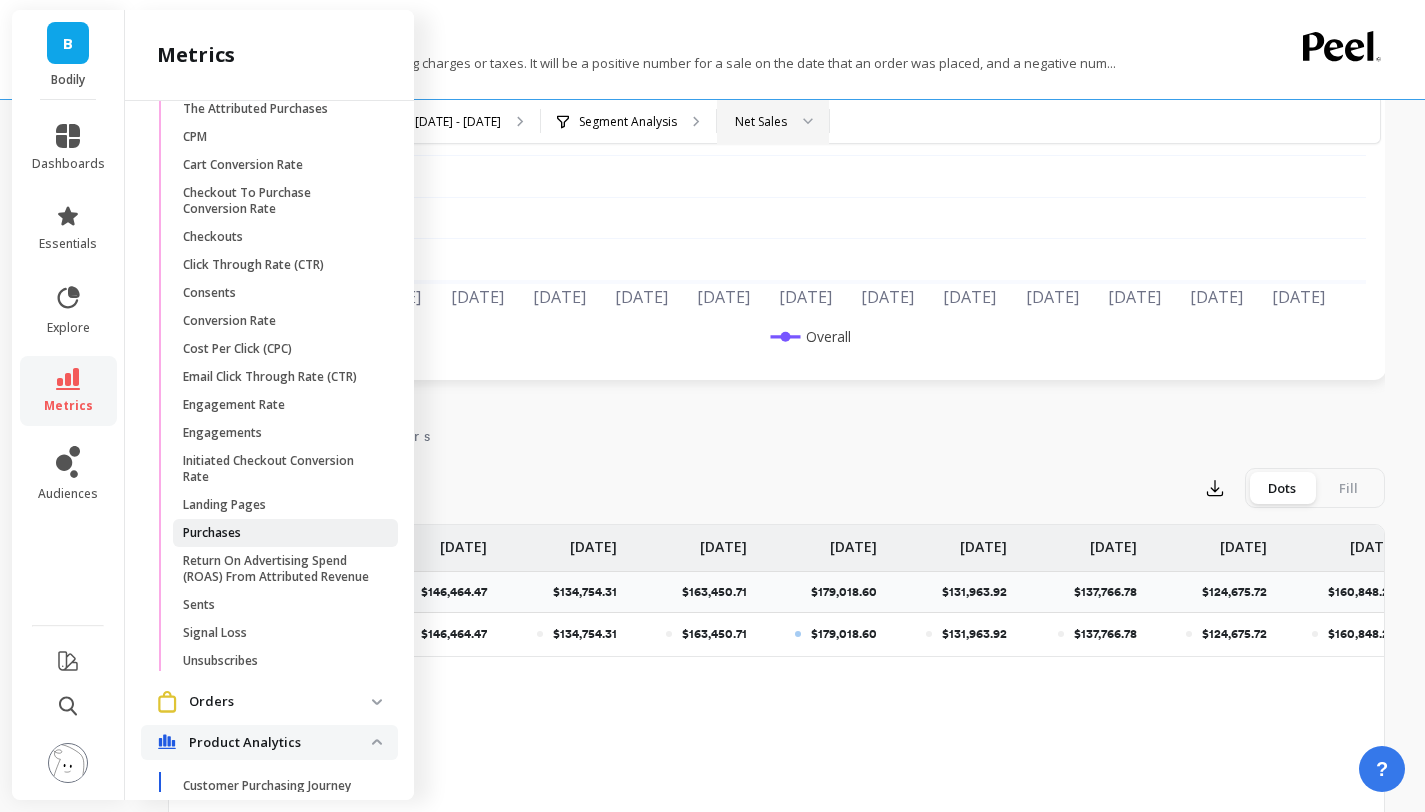 scroll, scrollTop: 2324, scrollLeft: 0, axis: vertical 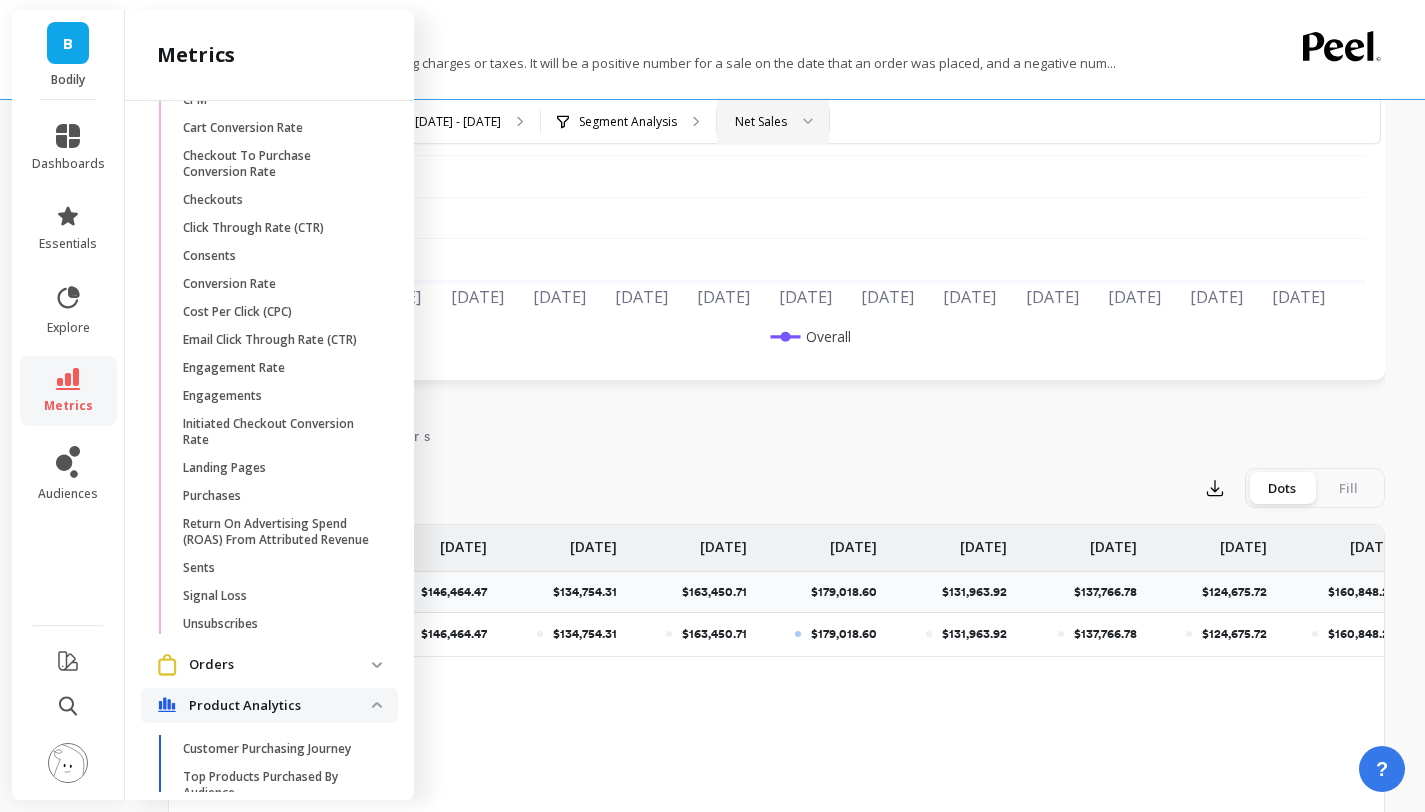 click at bounding box center [377, 665] 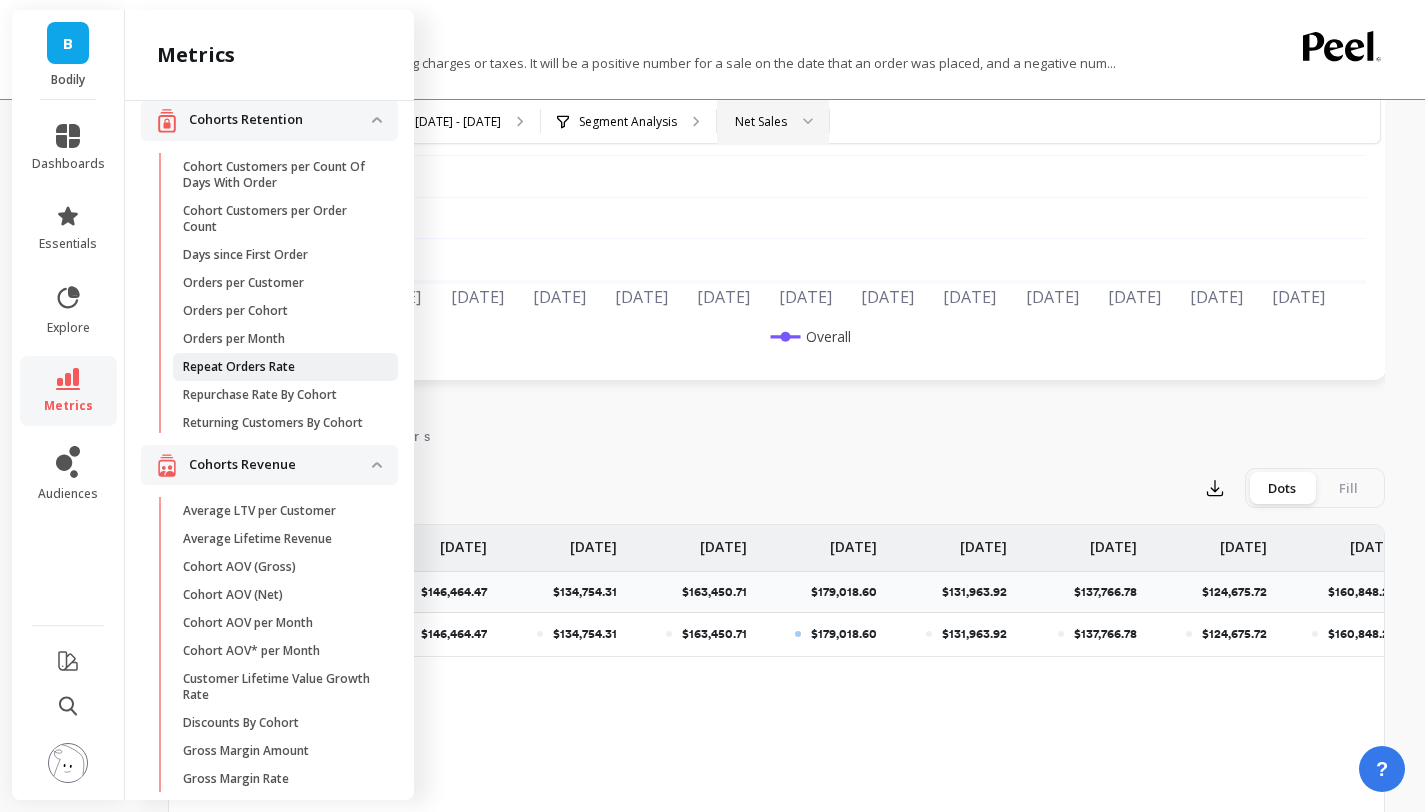 scroll, scrollTop: 0, scrollLeft: 0, axis: both 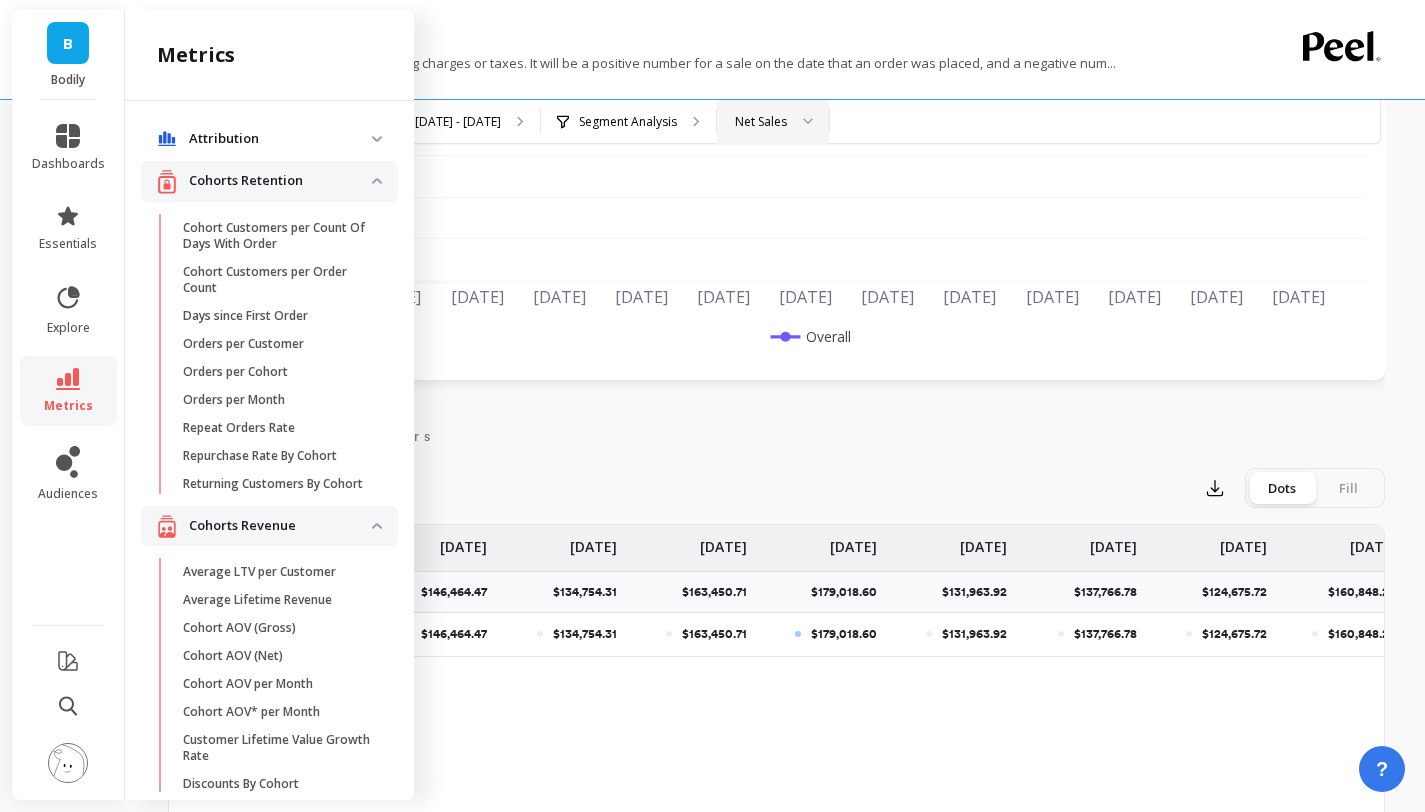 click on "Attribution" at bounding box center (269, 139) 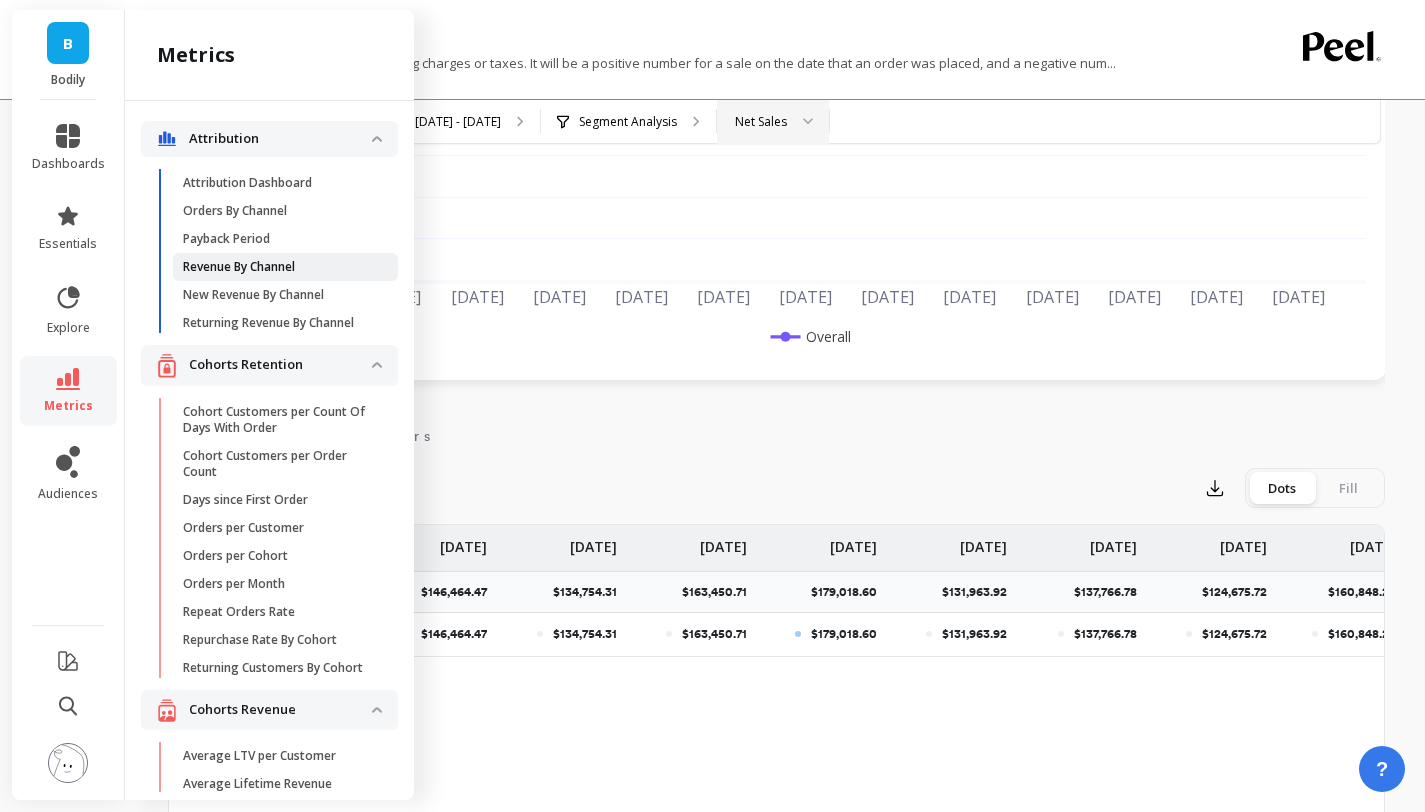 click on "Revenue By Channel" at bounding box center (239, 267) 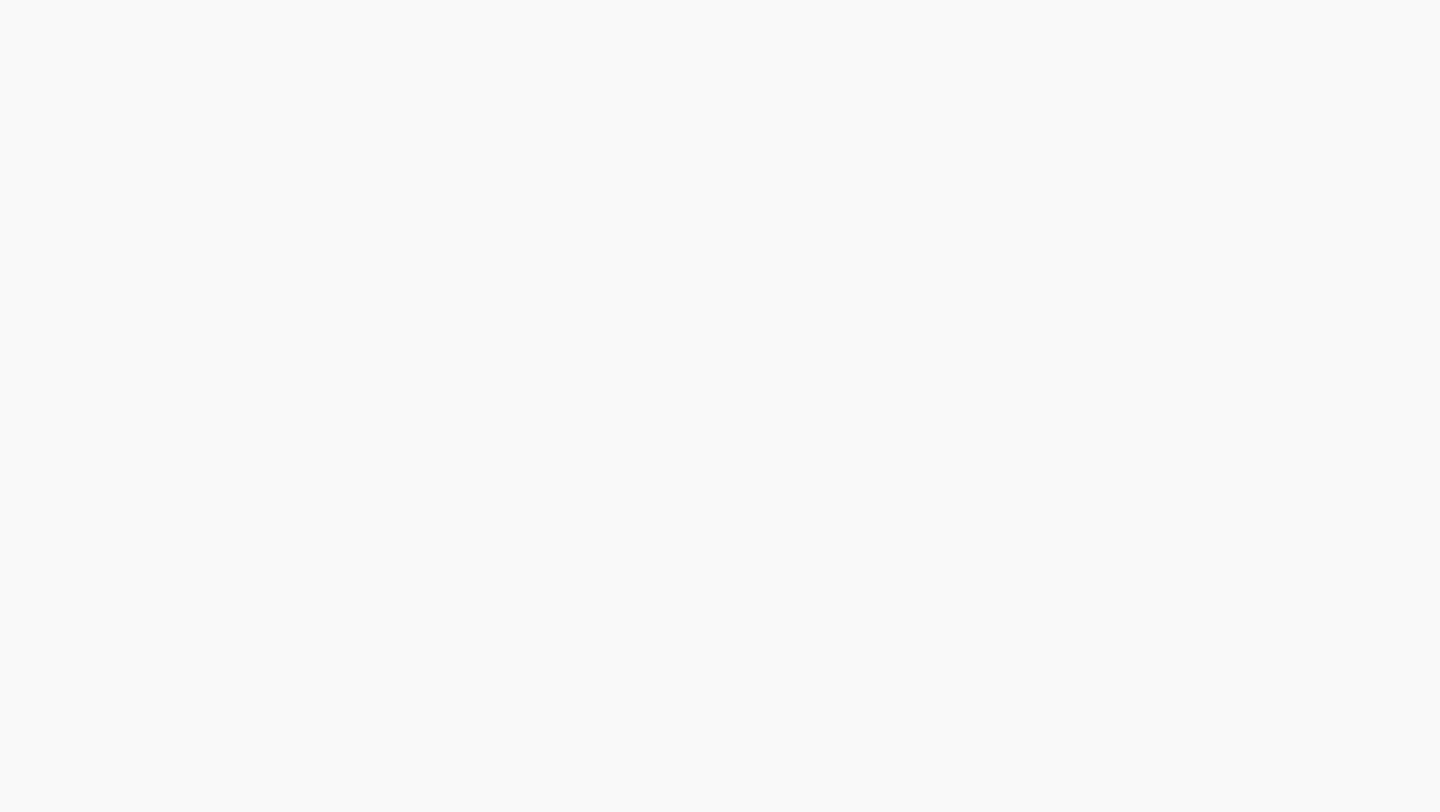 scroll, scrollTop: 0, scrollLeft: 0, axis: both 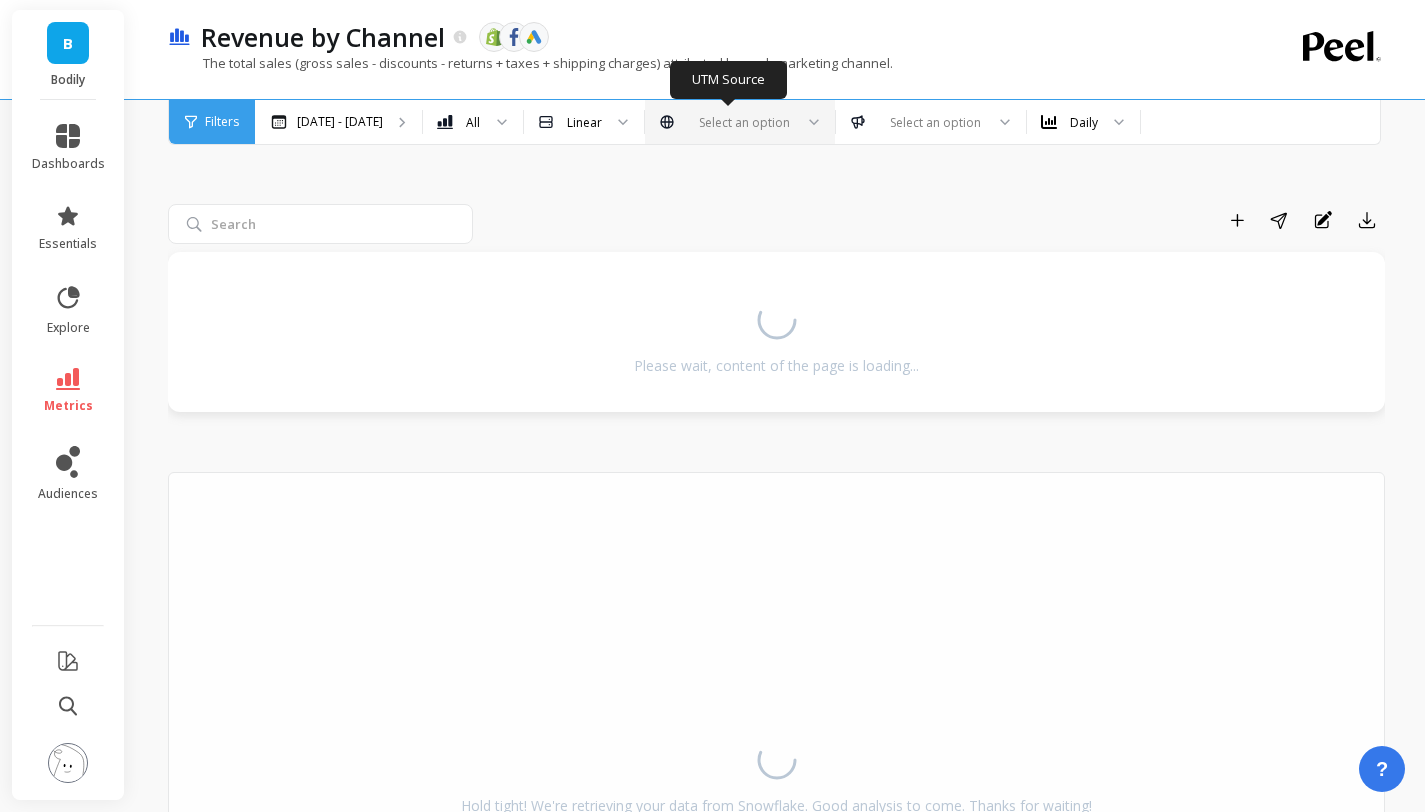 click 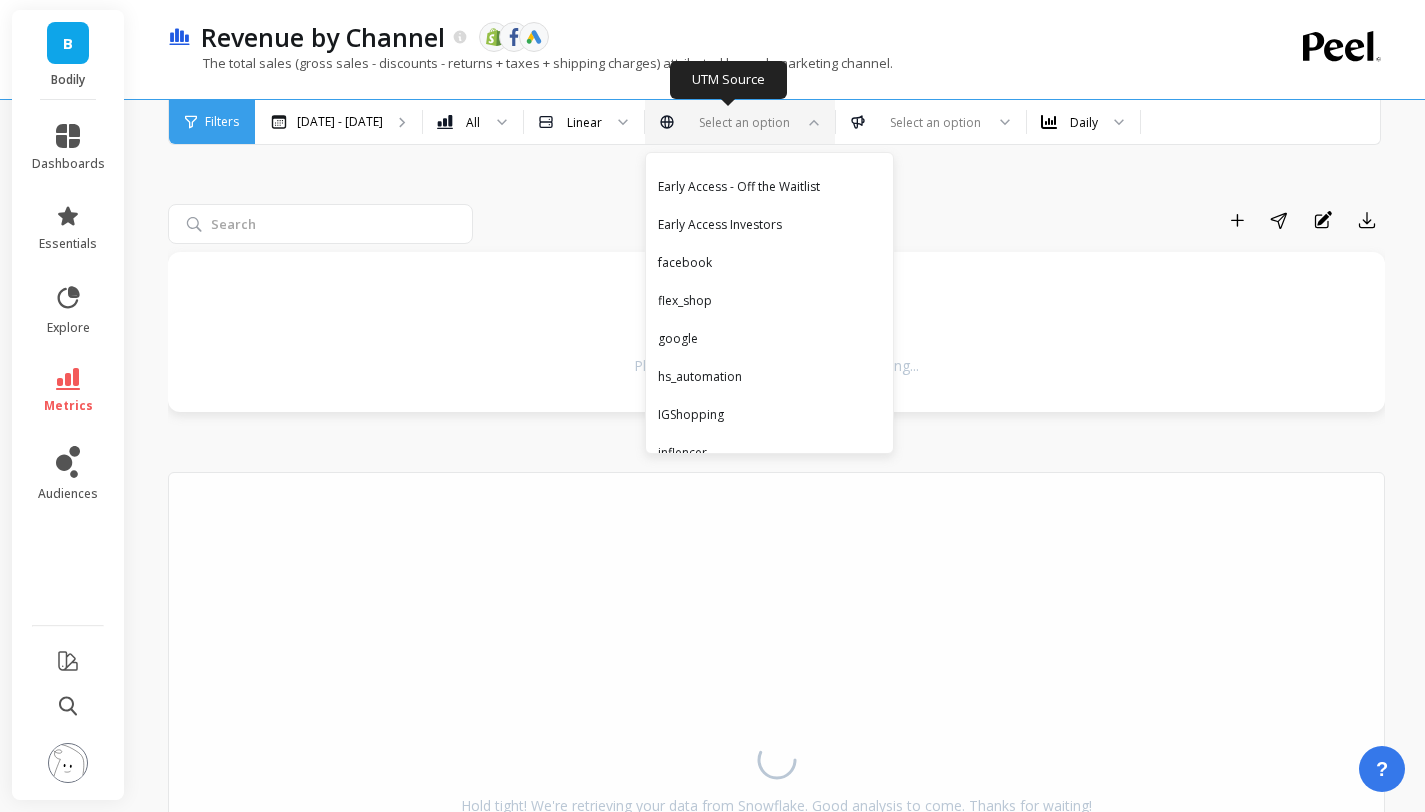 scroll, scrollTop: 560, scrollLeft: 0, axis: vertical 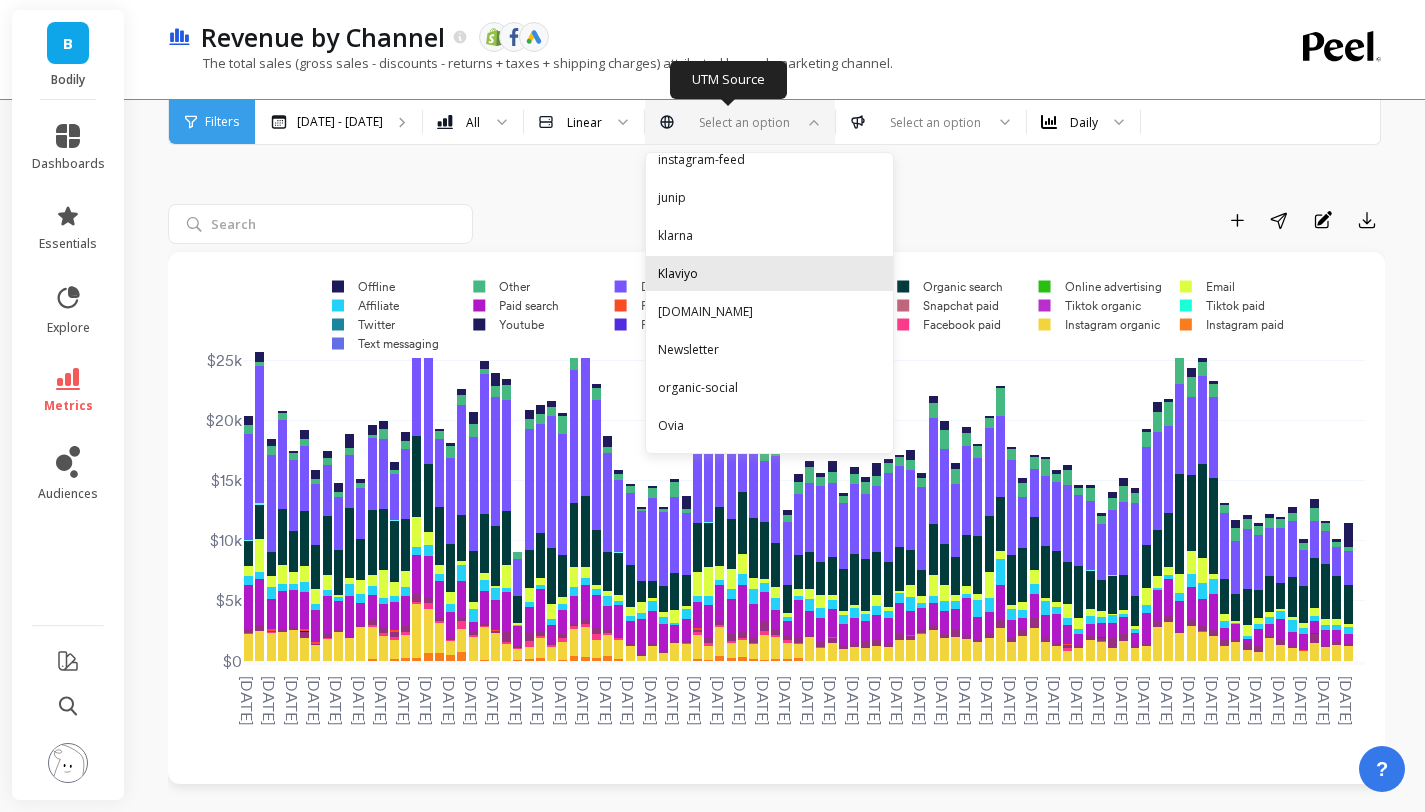 click on "Klaviyo" at bounding box center (769, 273) 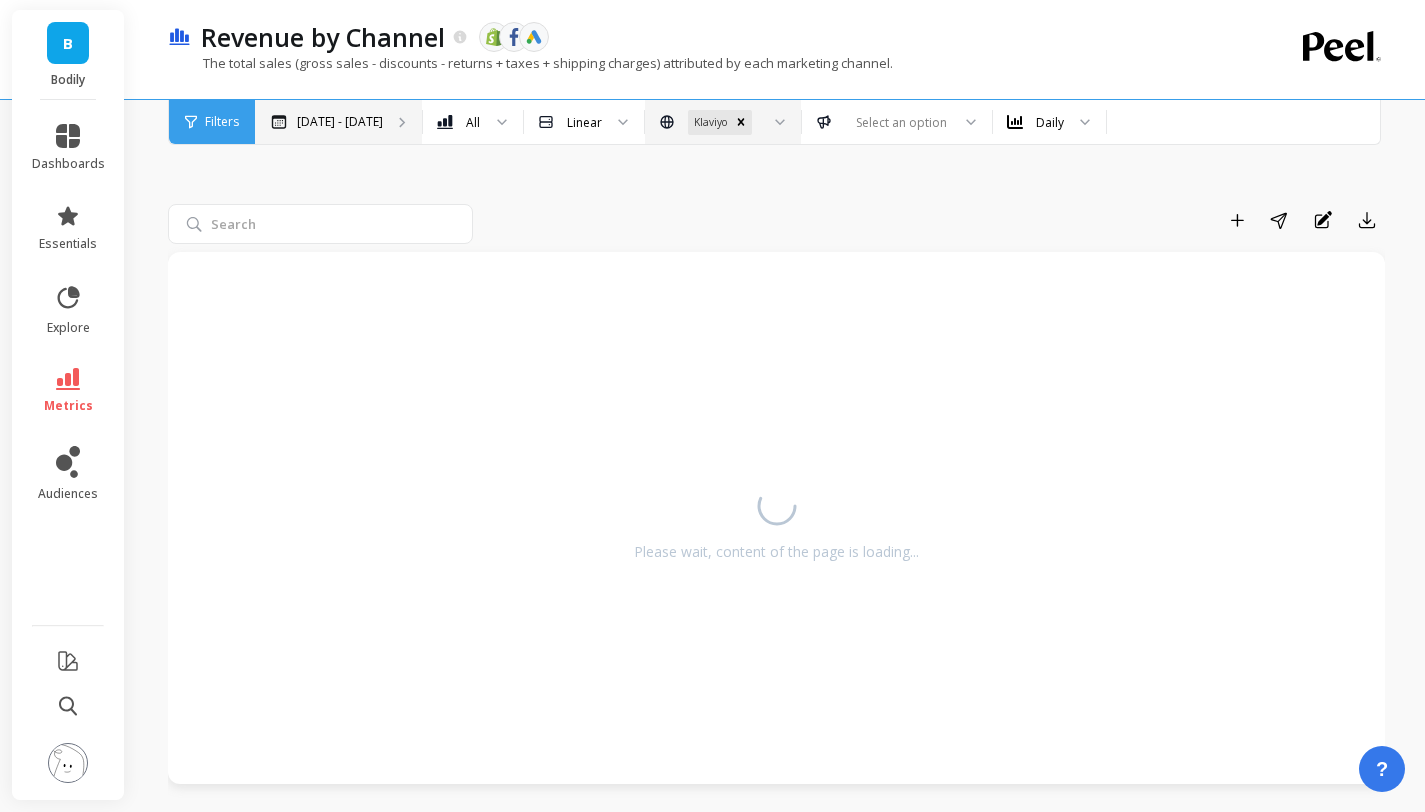 click on "[DATE] - [DATE]" at bounding box center (338, 122) 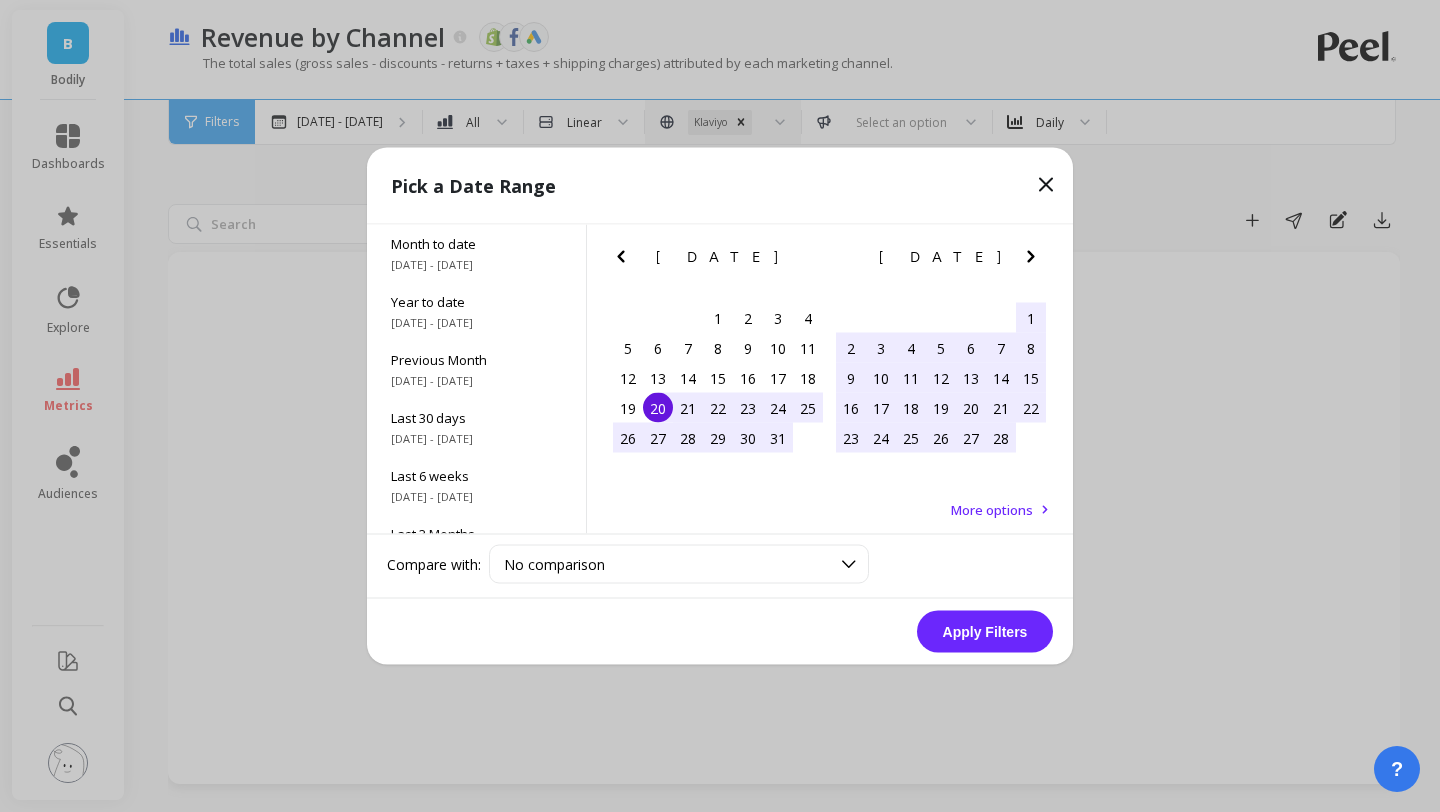 click 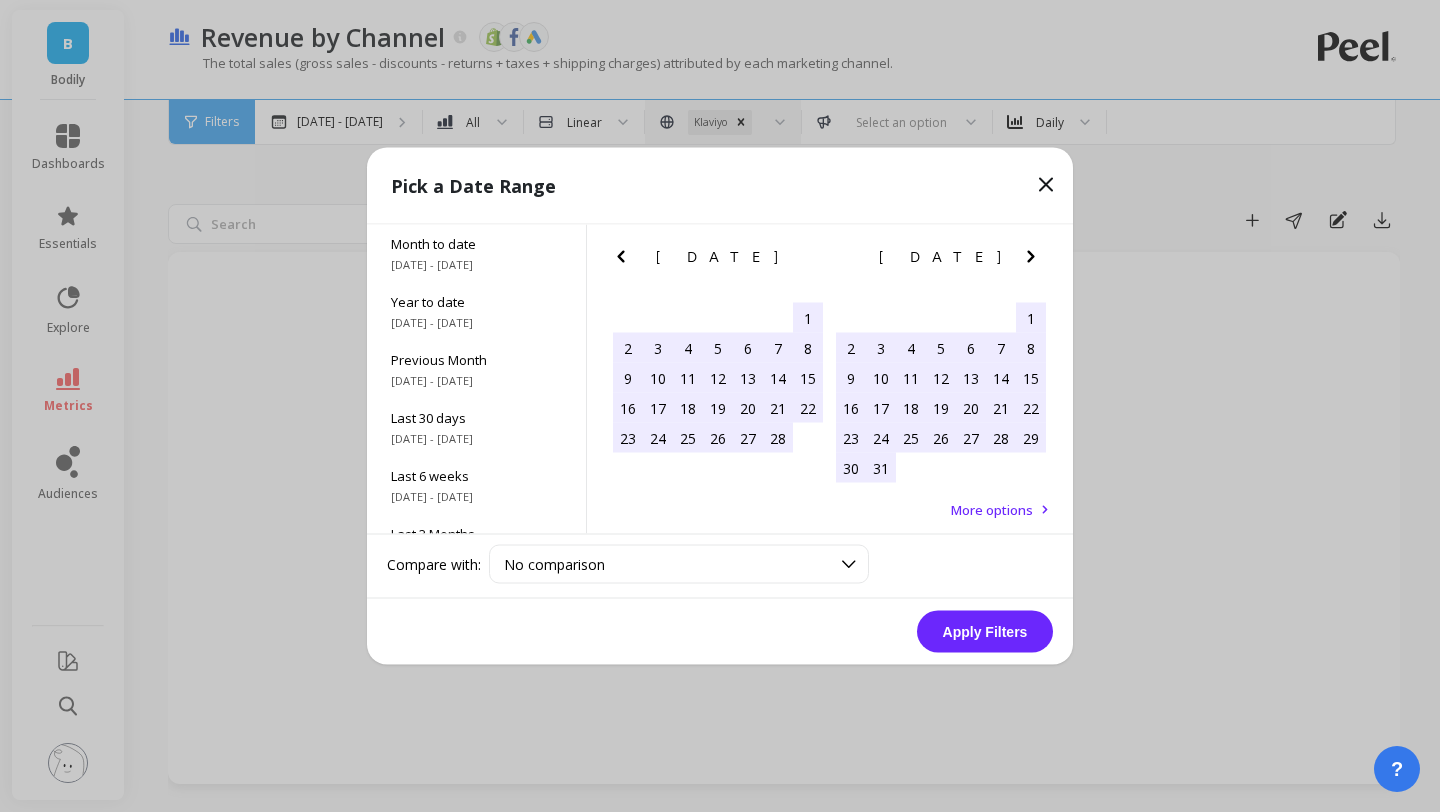 click 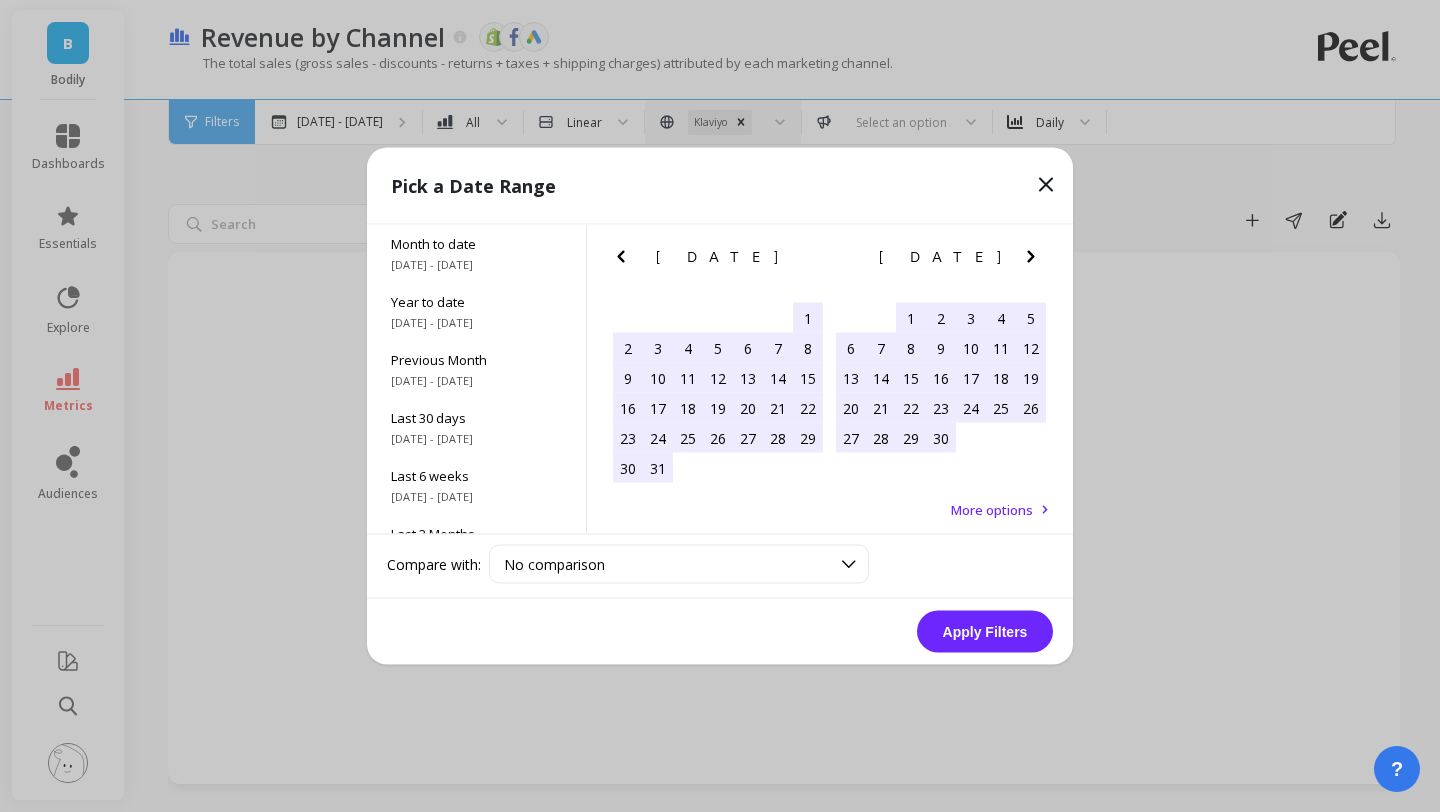 click 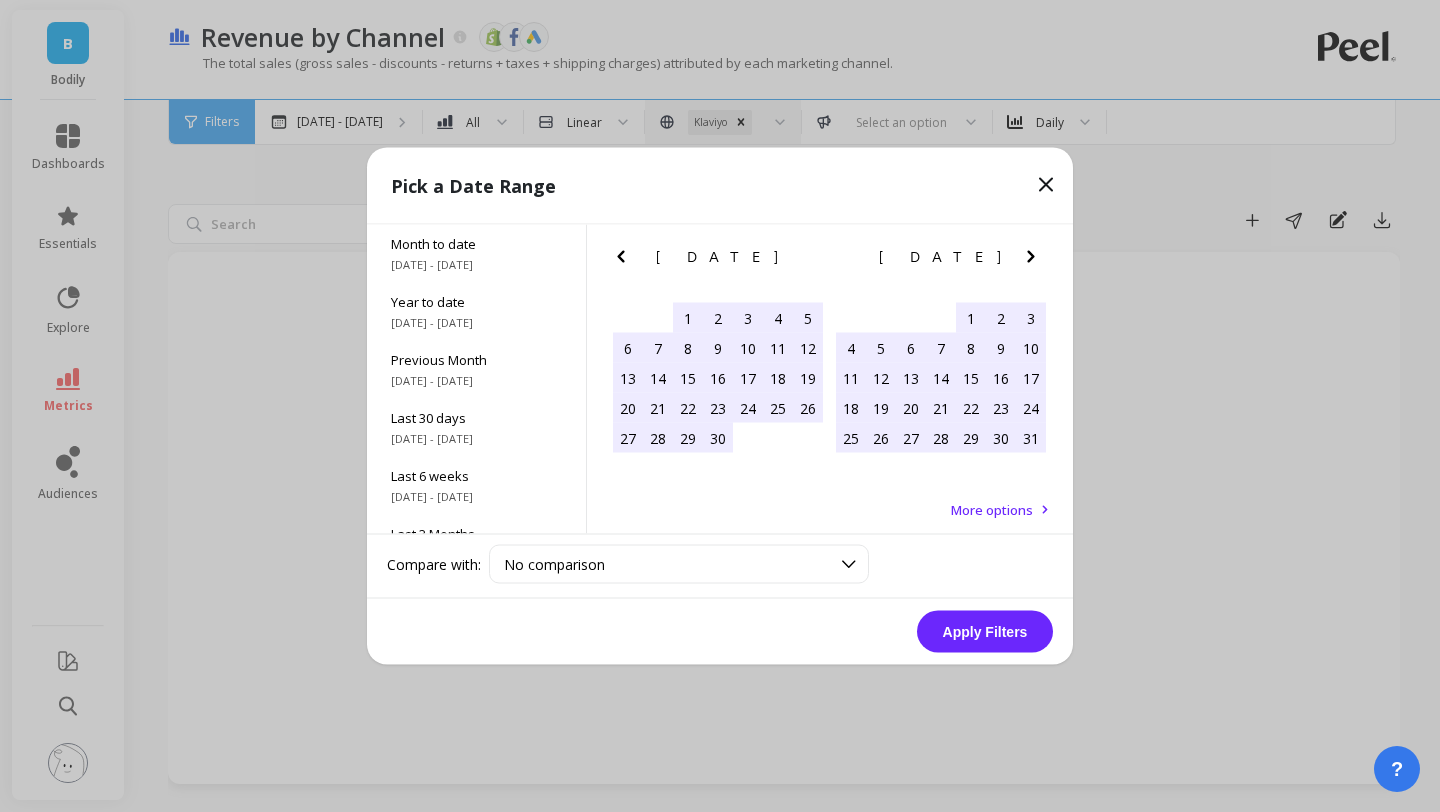 click 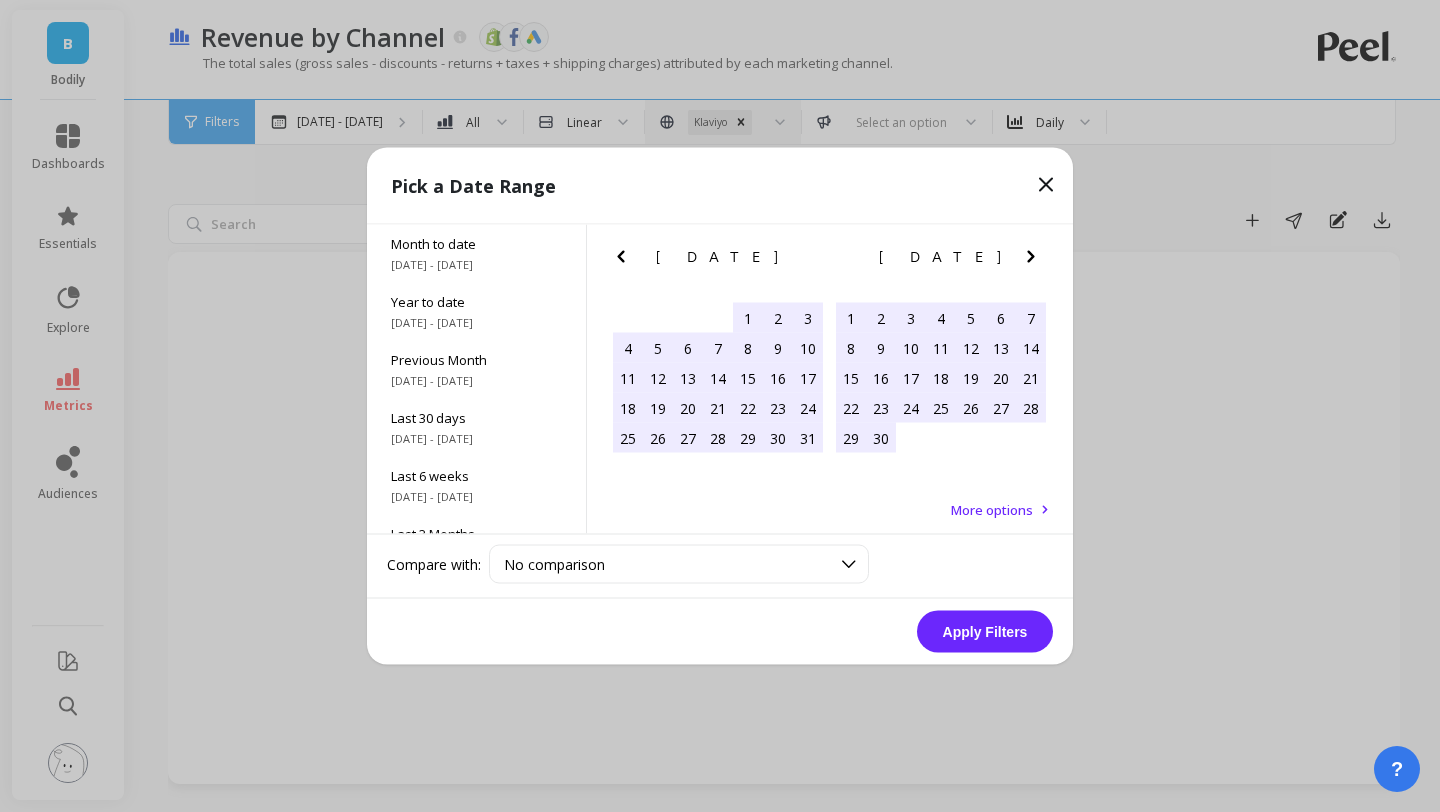 click 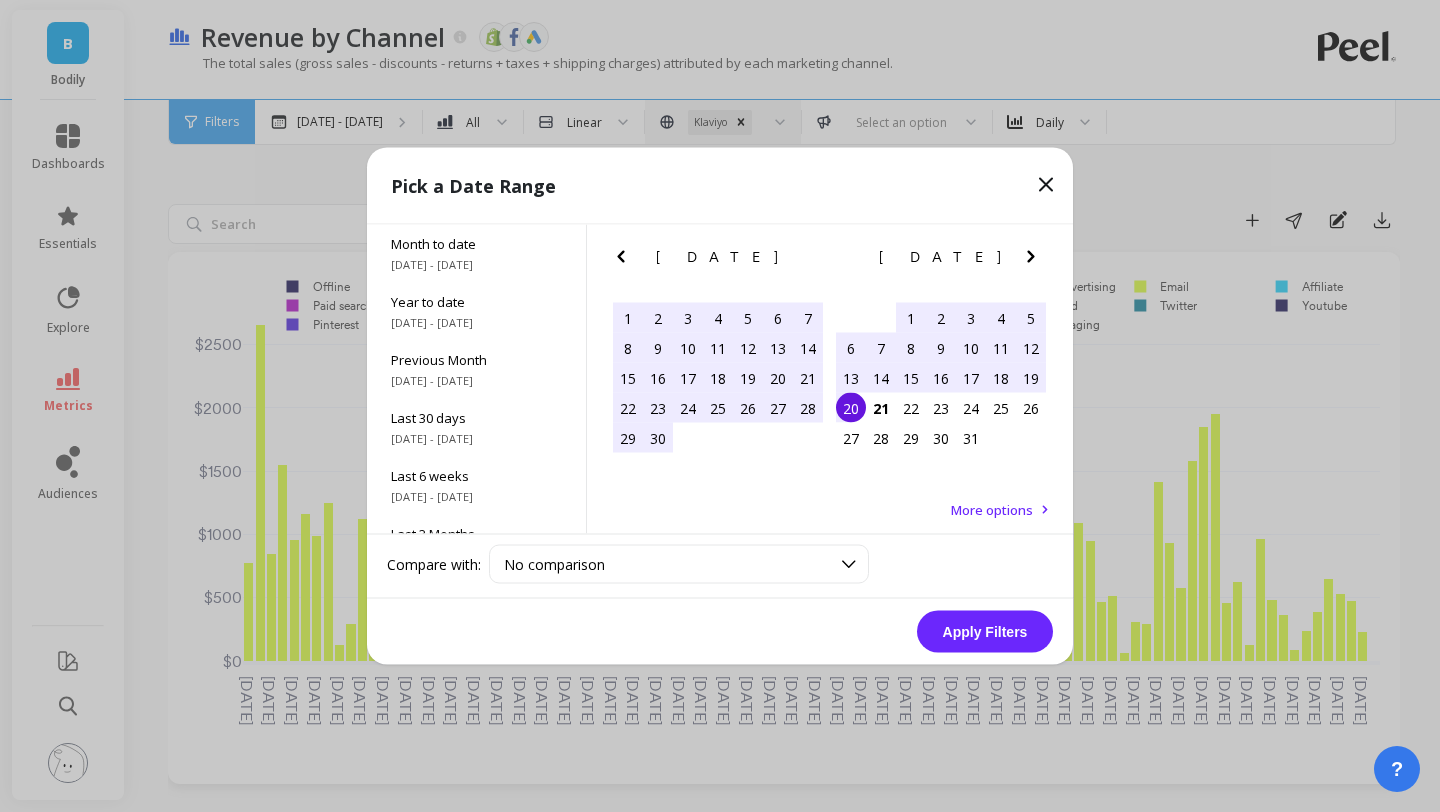 click on "13" at bounding box center [851, 378] 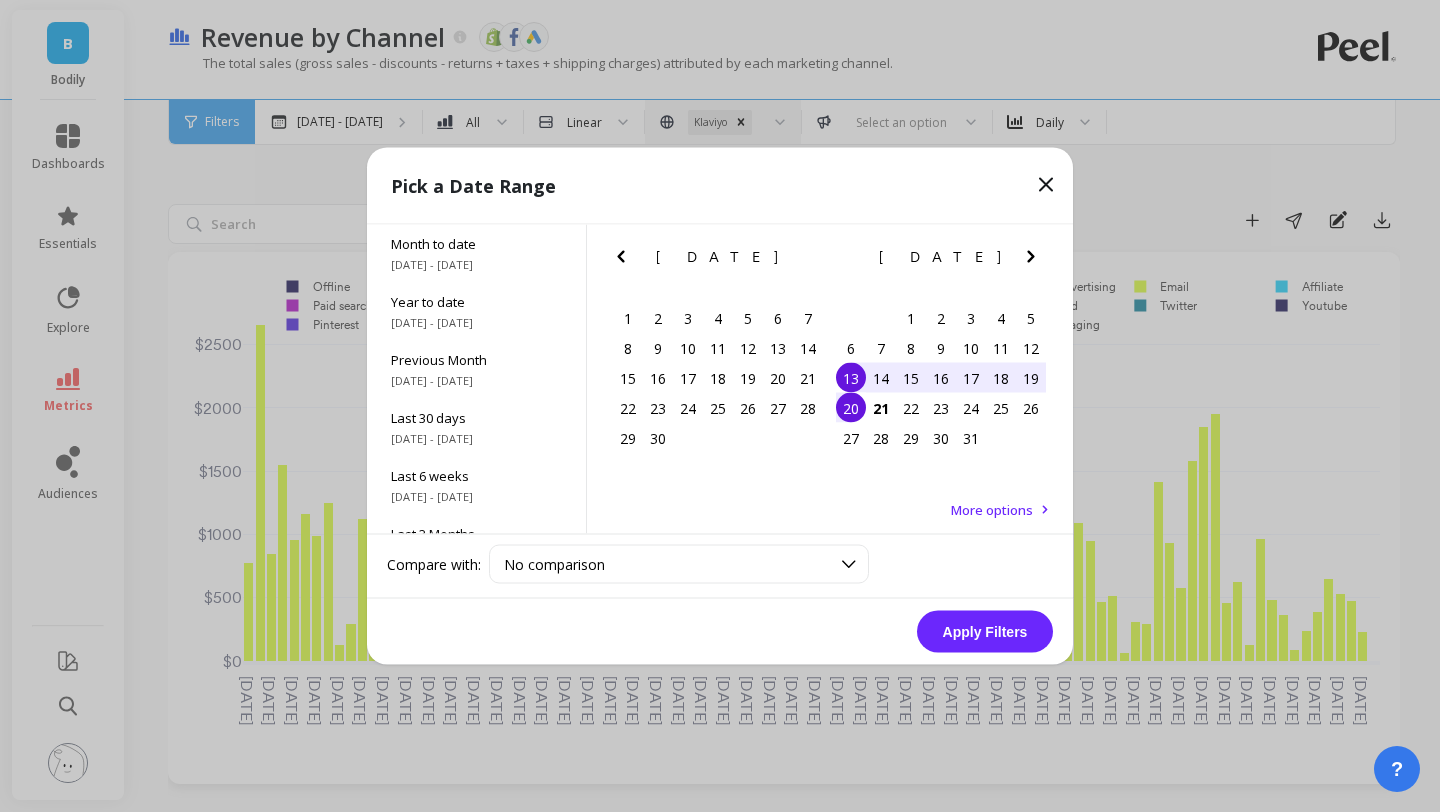 click on "20" at bounding box center [851, 408] 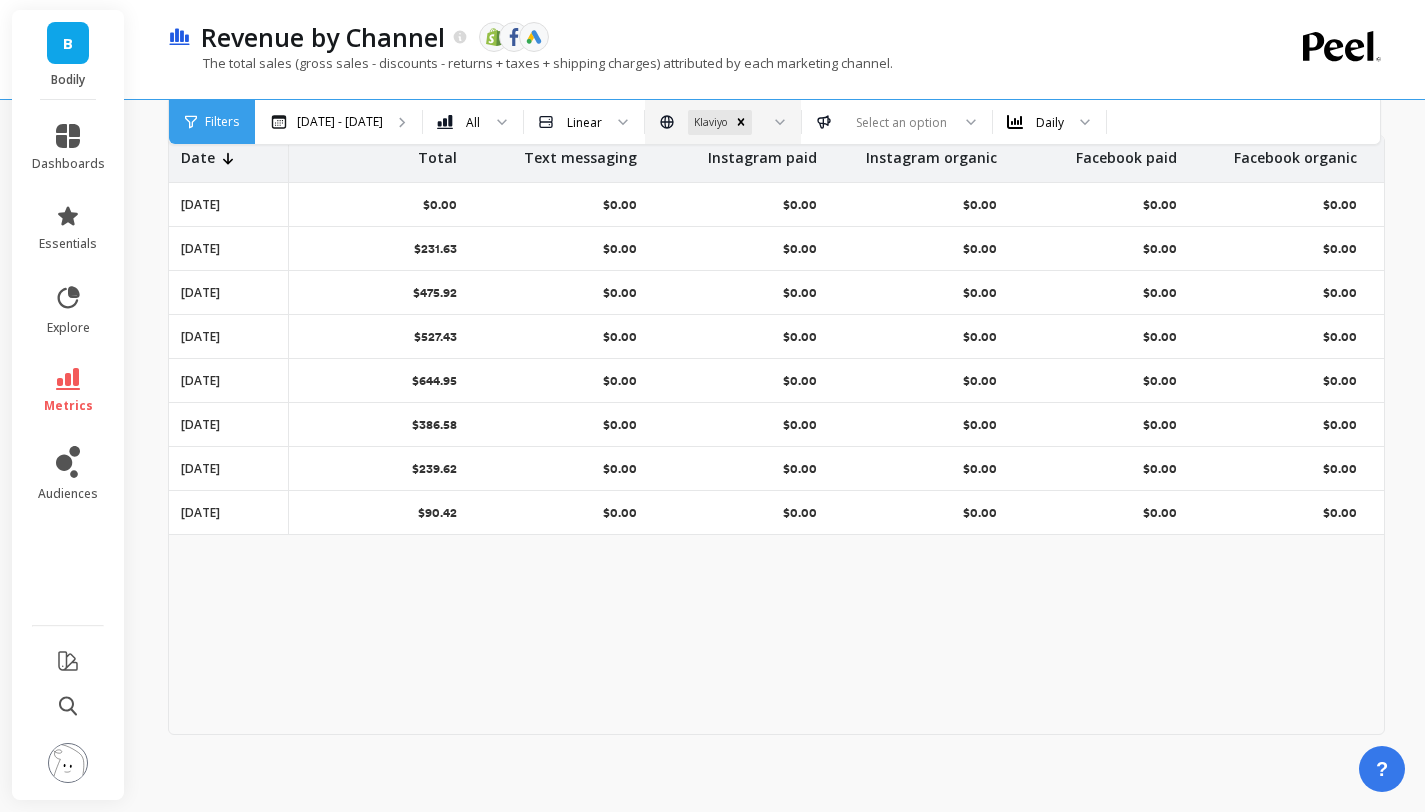 scroll, scrollTop: 711, scrollLeft: 0, axis: vertical 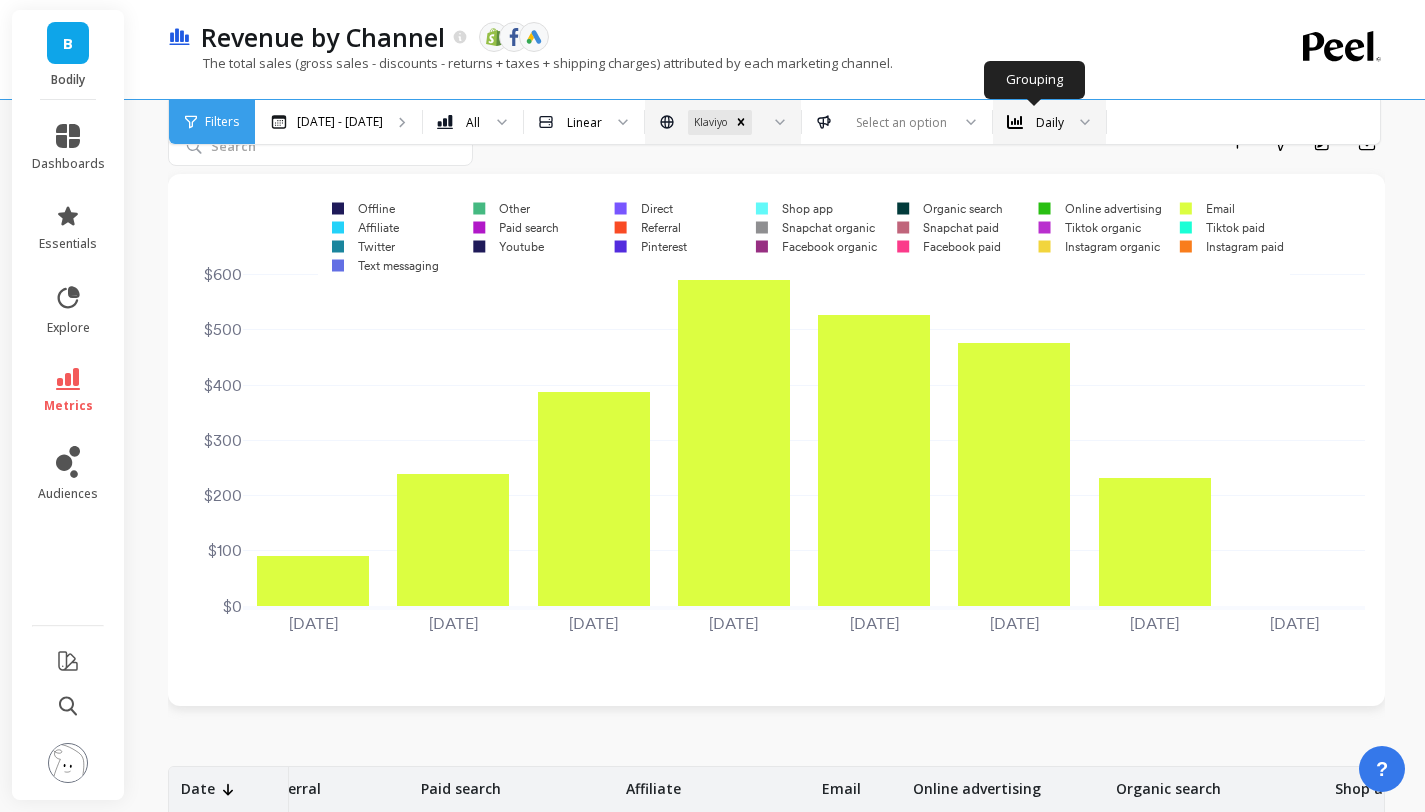 click at bounding box center (1078, 122) 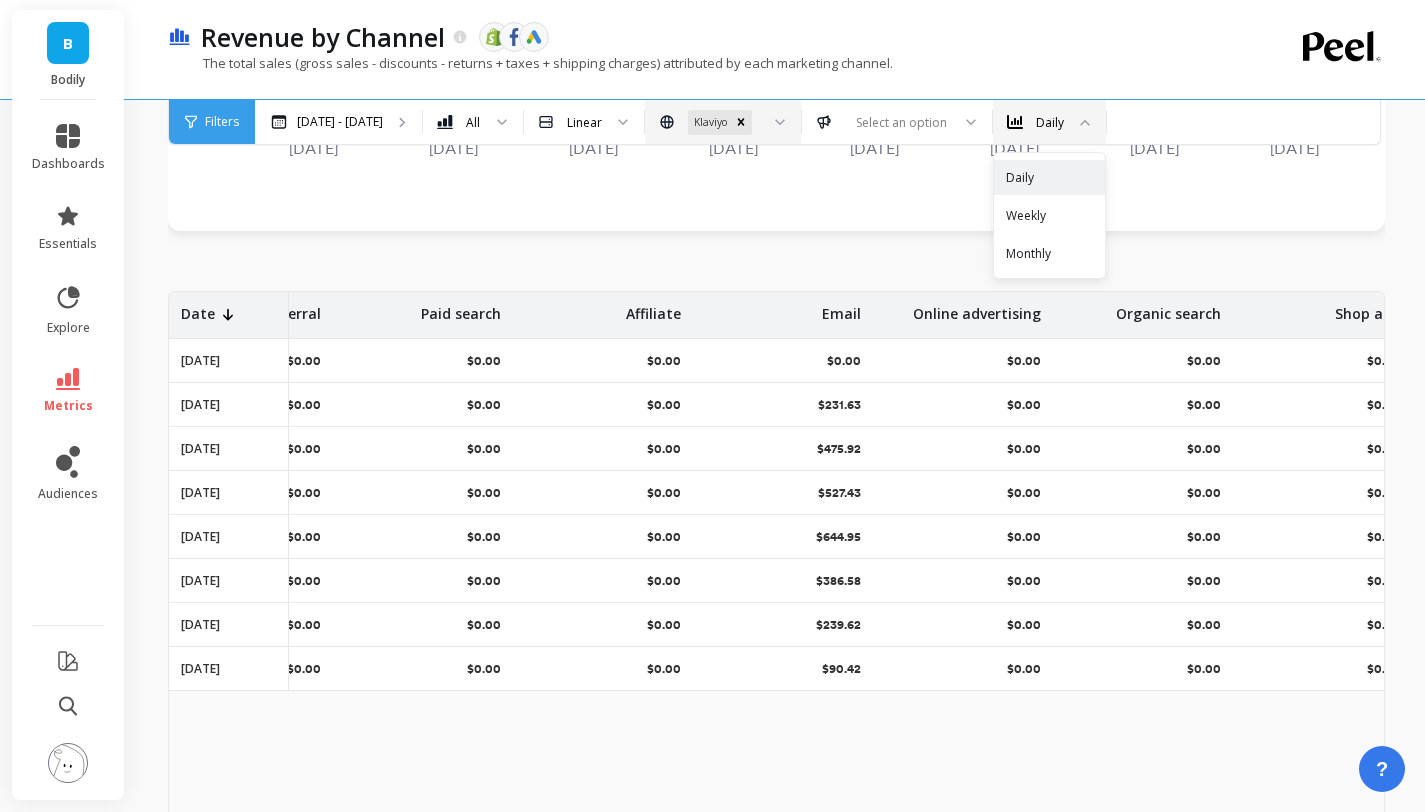 scroll, scrollTop: 567, scrollLeft: 0, axis: vertical 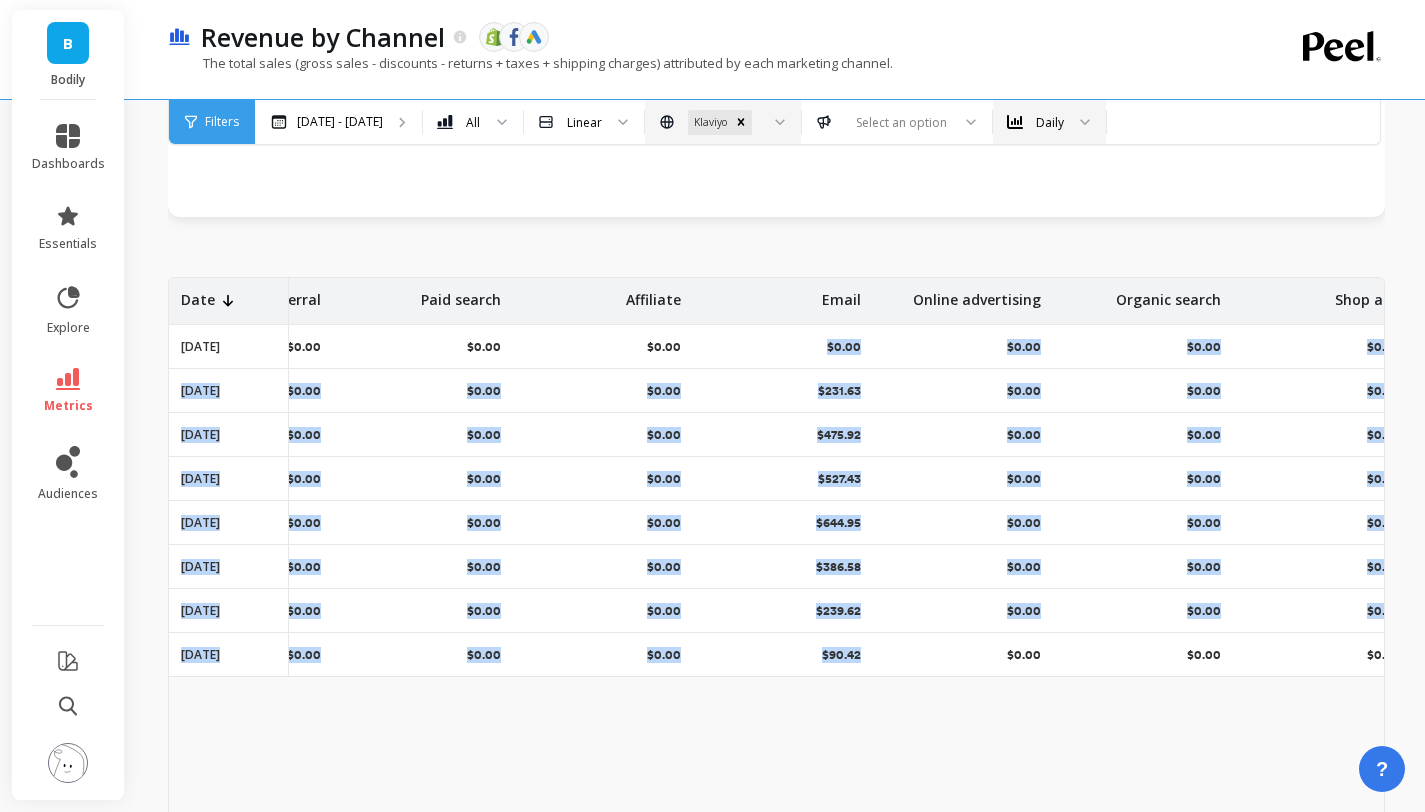 drag, startPoint x: 858, startPoint y: 654, endPoint x: 808, endPoint y: 343, distance: 314.99365 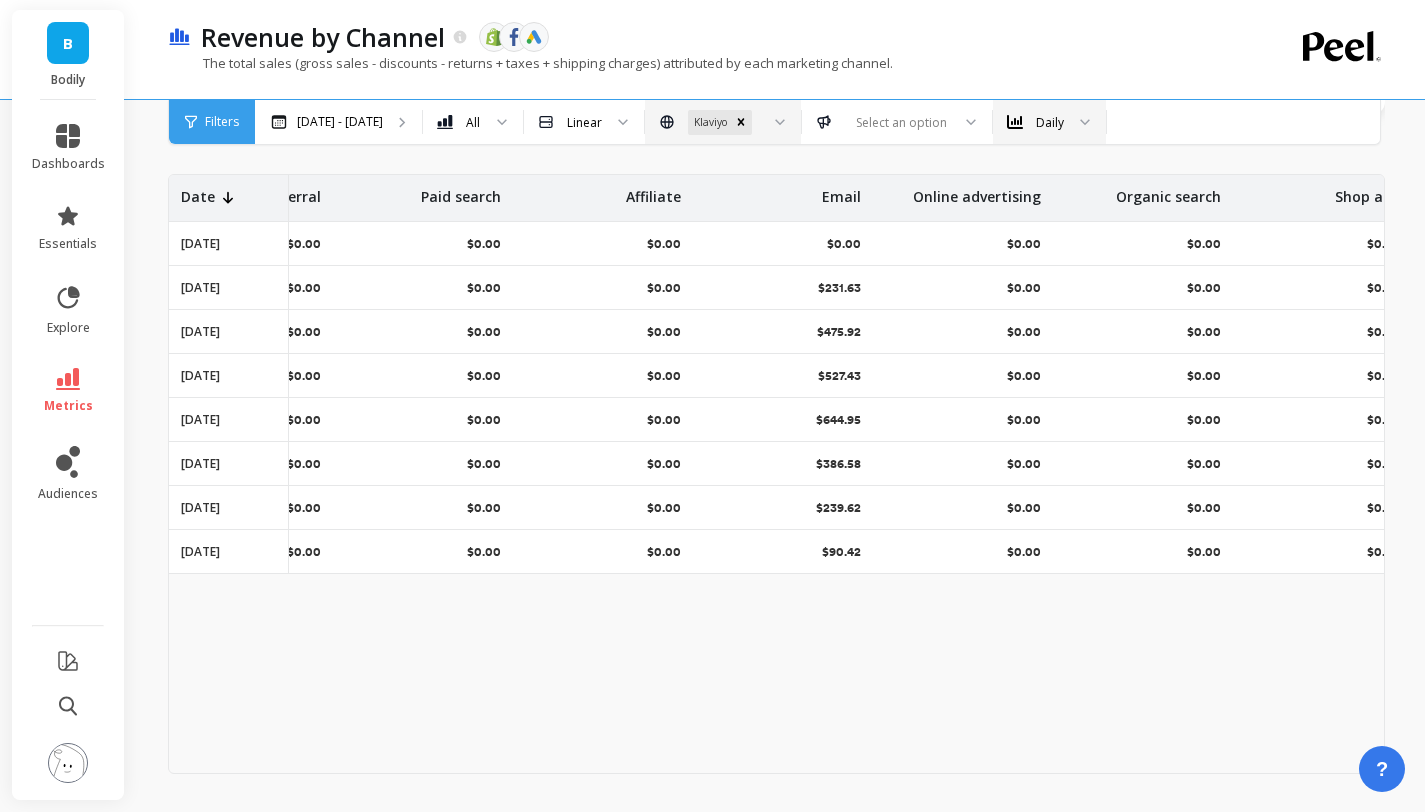 scroll, scrollTop: 711, scrollLeft: 0, axis: vertical 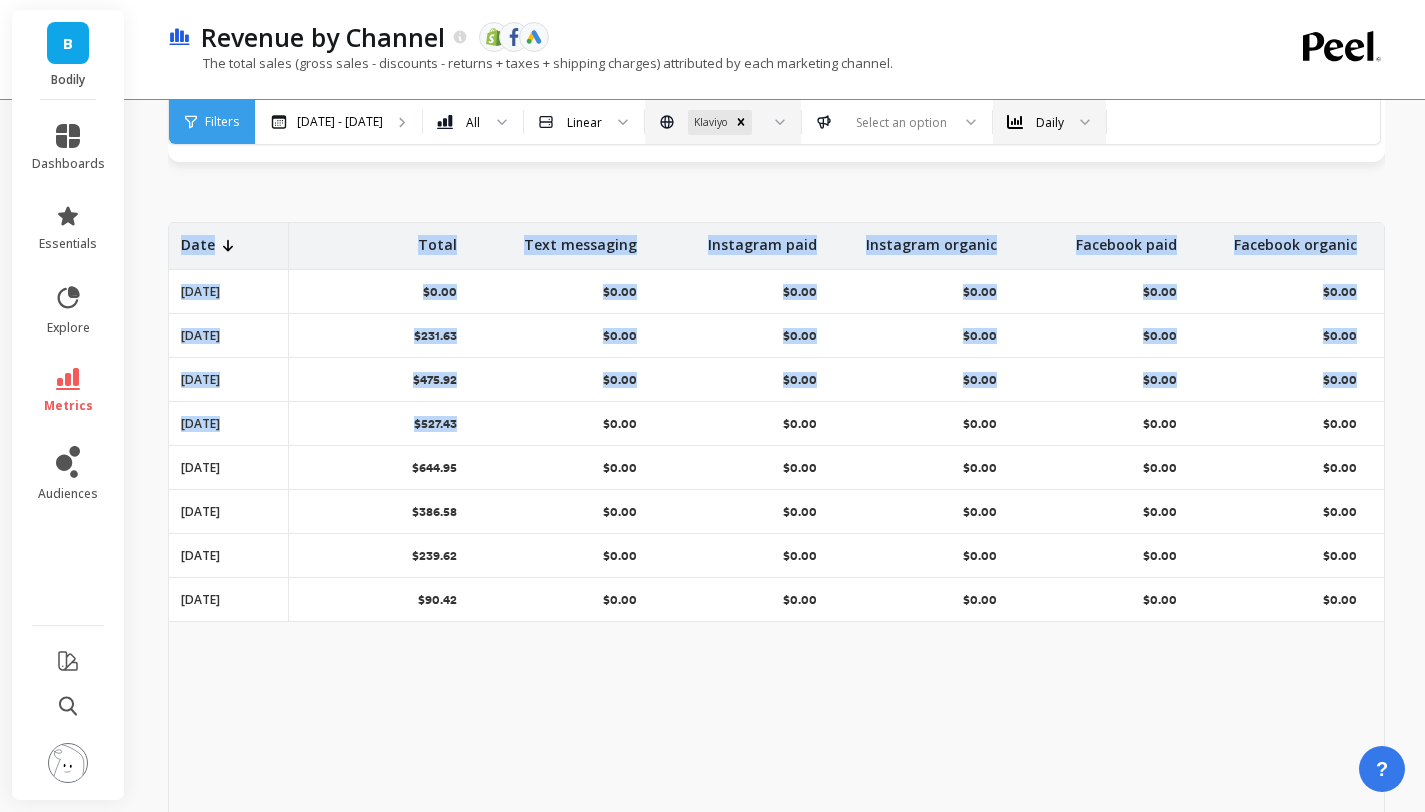 drag, startPoint x: 177, startPoint y: 245, endPoint x: 458, endPoint y: 390, distance: 316.20563 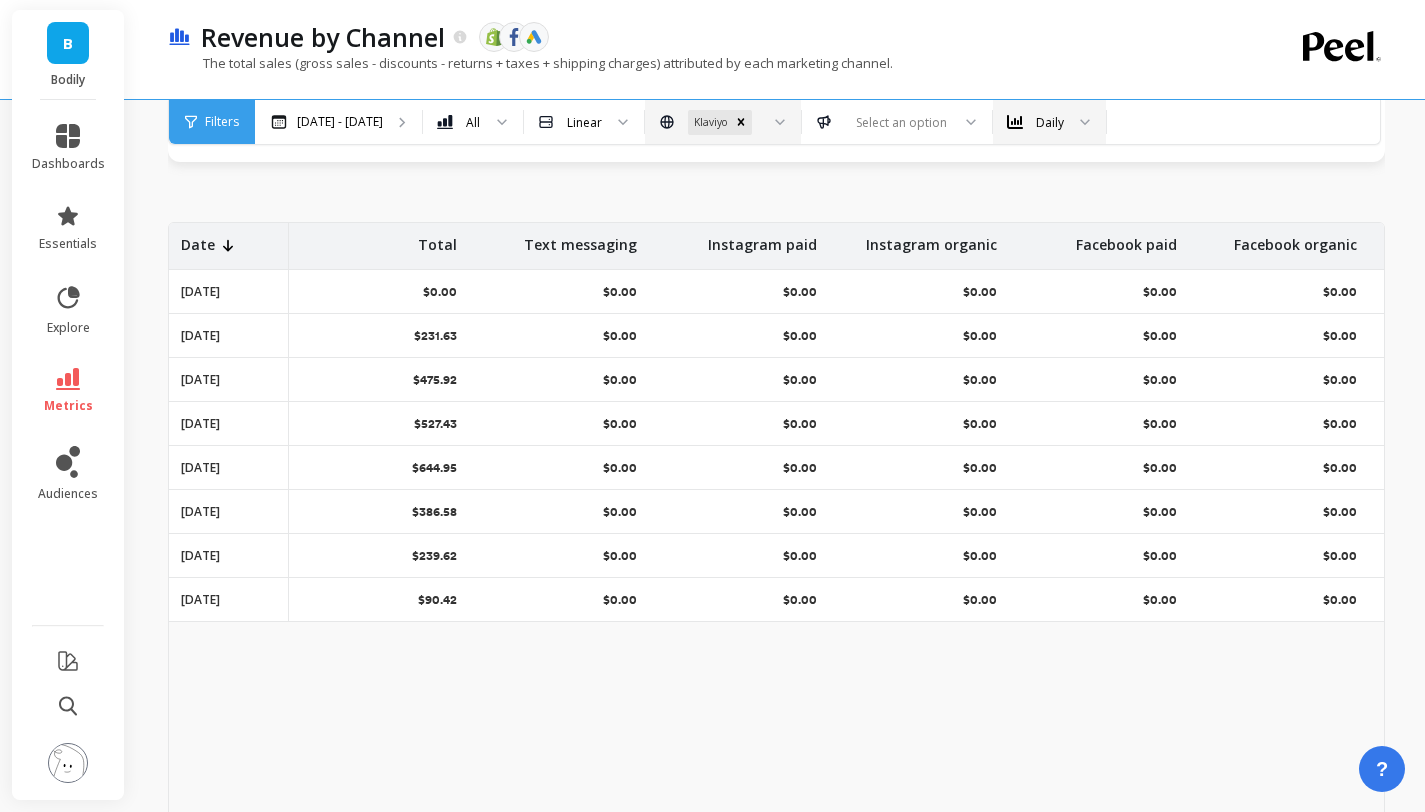 click on "Add to Dashboard
Share
Annotations
Export               [DATE] [DATE] [DATE] [DATE] [DATE] [DATE] [DATE] [DATE] $0 $100 $200 $300 $400 $500 $600 Offline Other Direct Shop app Organic search Online advertising Email Affiliate Paid search Referral Snapchat organic Snapchat paid Tiktok organic Tiktok paid Twitter Youtube Pinterest Facebook organic Facebook paid Instagram organic Instagram paid Text messaging Date Total Text messaging Instagram paid Instagram organic Facebook paid Facebook organic Pinterest Youtube Twitter Tiktok paid Tiktok organic Snapchat paid Snapchat organic Referral Paid search Affiliate Email Online advertising Organic search Shop app Direct Other Offline [DATE] $0.00 $0.00 $0.00 $0.00 $0.00 $0.00 $0.00 $0.00 $0.00 $0.00 $0.00 $0.00 $0.00 $0.00 $0.00 $0.00 $0.00 $0.00 $0.00 $0.00 $0.00 $0.00 $0.00 [DATE] $231.63 $0.00 $0.00 $0.00 $0.00 $0.00 $0.00 $0.00 $0.00 $0.00 $0.00 $0.00 $0.00 $0.00 $0.00 $0.00 $231.63 $0.00 $0.00 $0.00" at bounding box center [776, 202] 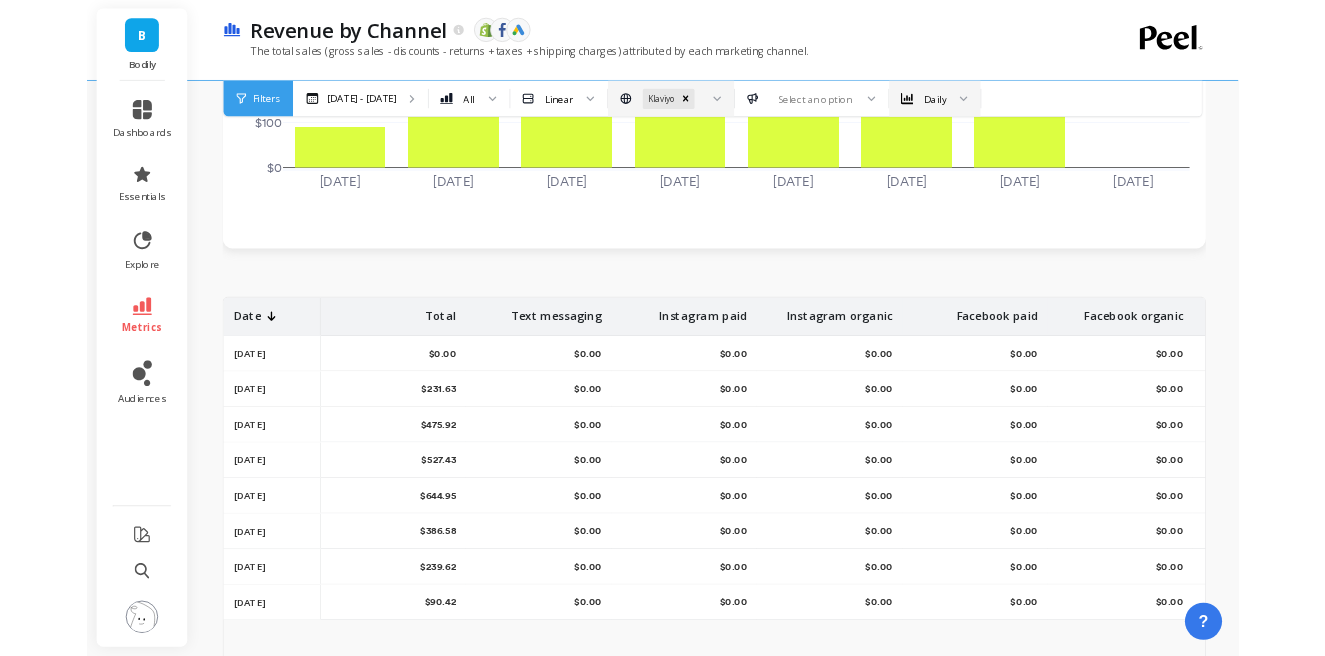 scroll, scrollTop: 478, scrollLeft: 0, axis: vertical 